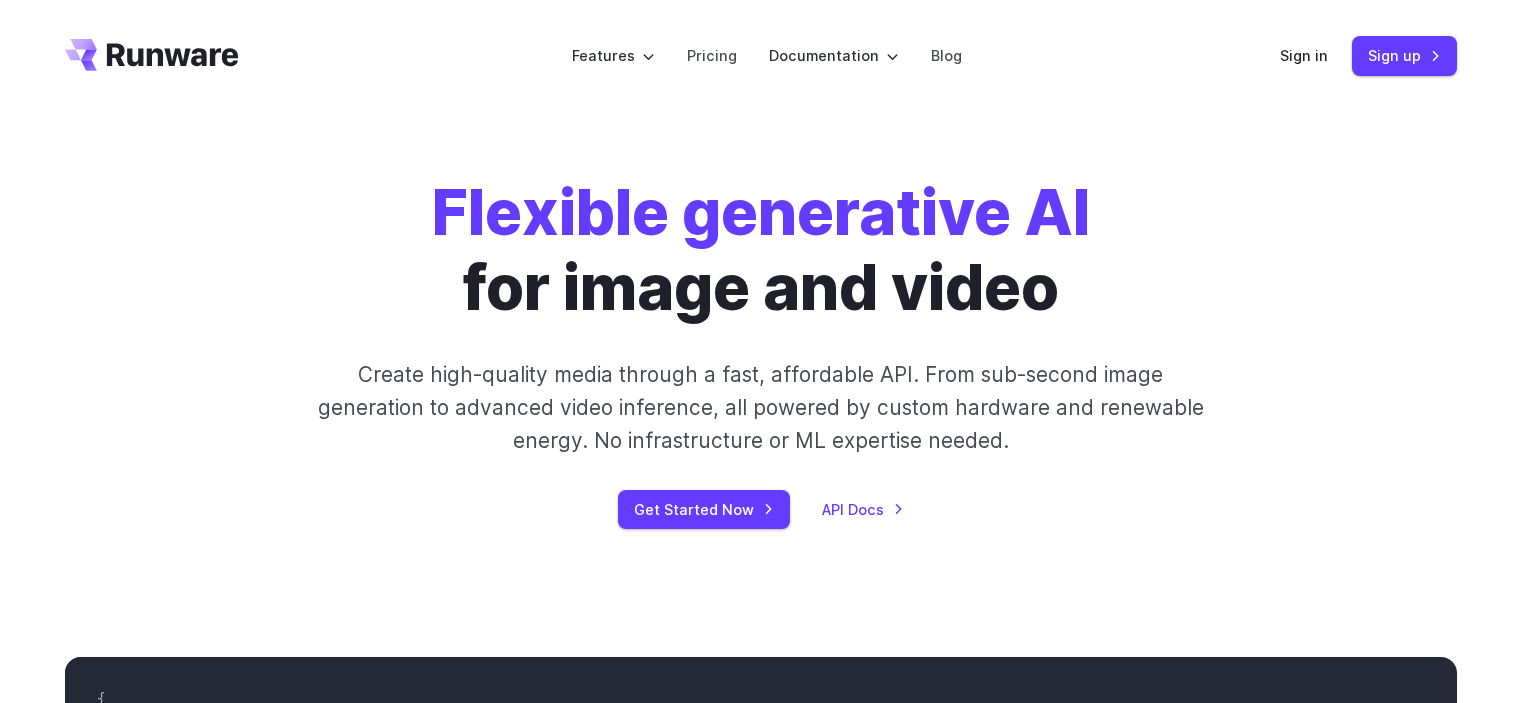 scroll, scrollTop: 0, scrollLeft: 0, axis: both 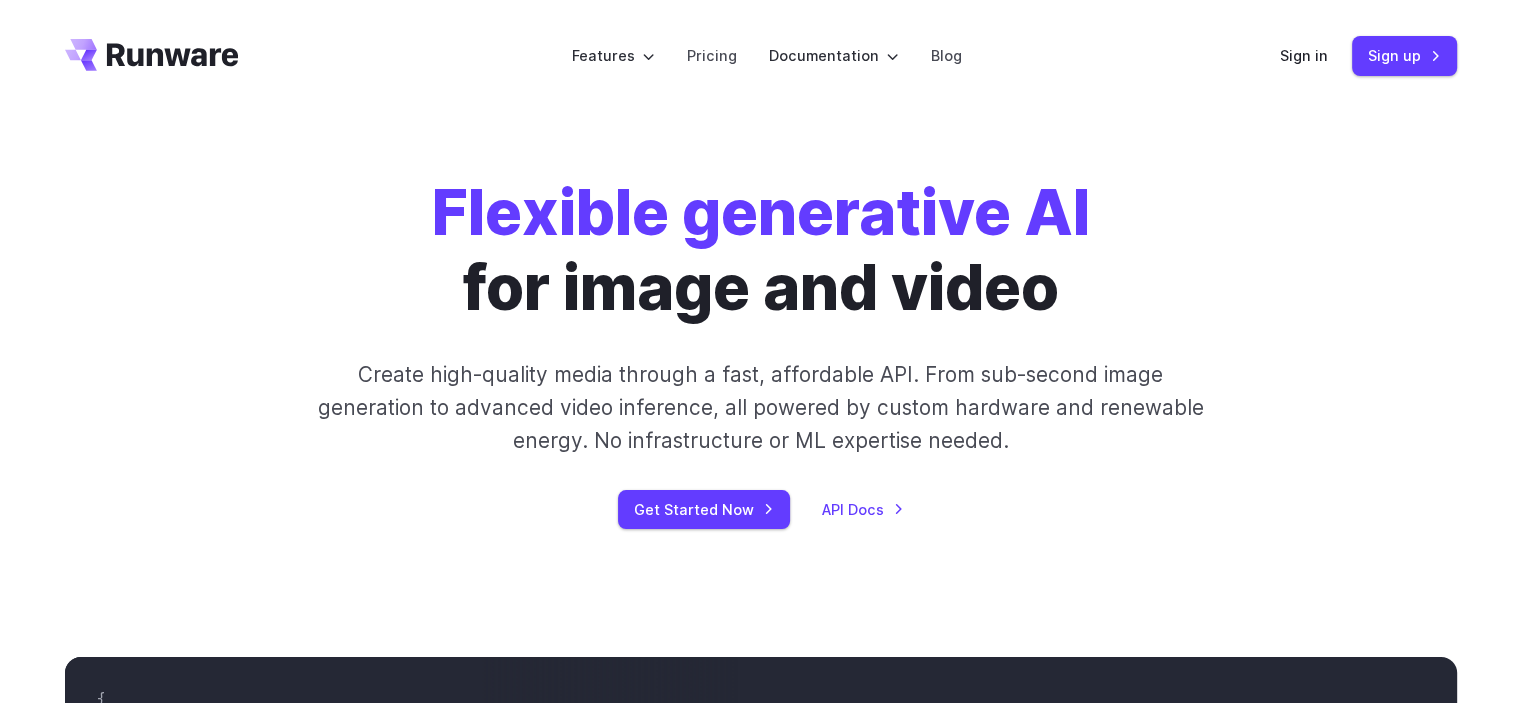 click on "Features         Tasks
Image generation
Video generation
Sonic Inference Engine™         Models
Image models
Video models
Upload your own         Tools
Background removal
Upscaling
Image captioning            Try AI features instantly in the Playground         Pricing
Documentation         Getting started
Introduction
How to connect
Image introduction
Video introduction         API Reference        Image inference      Video inference         Guides
Text to Image
Image to image      Inpainting      Outpainting                 Blog                       Sign in        Sign up" at bounding box center [761, 56] 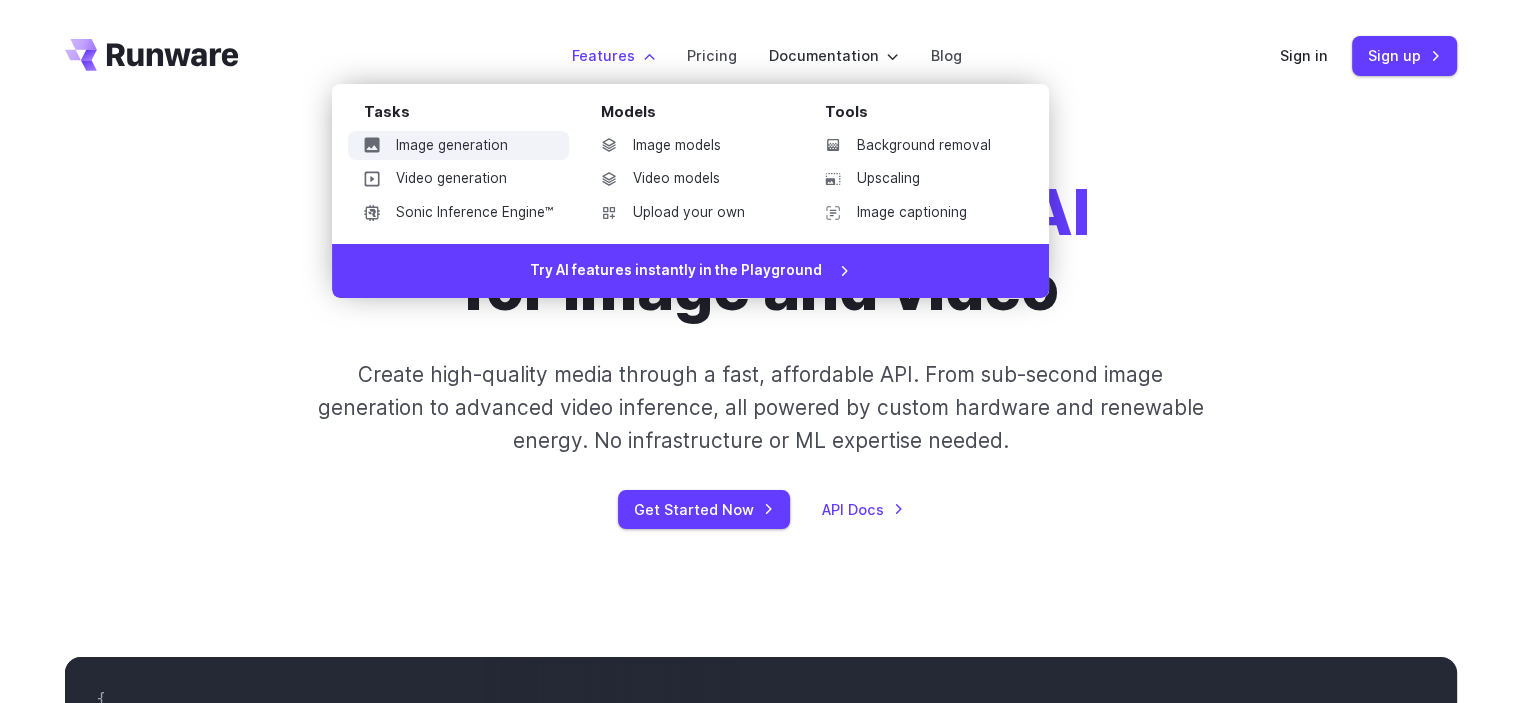 click on "Image generation" at bounding box center (458, 146) 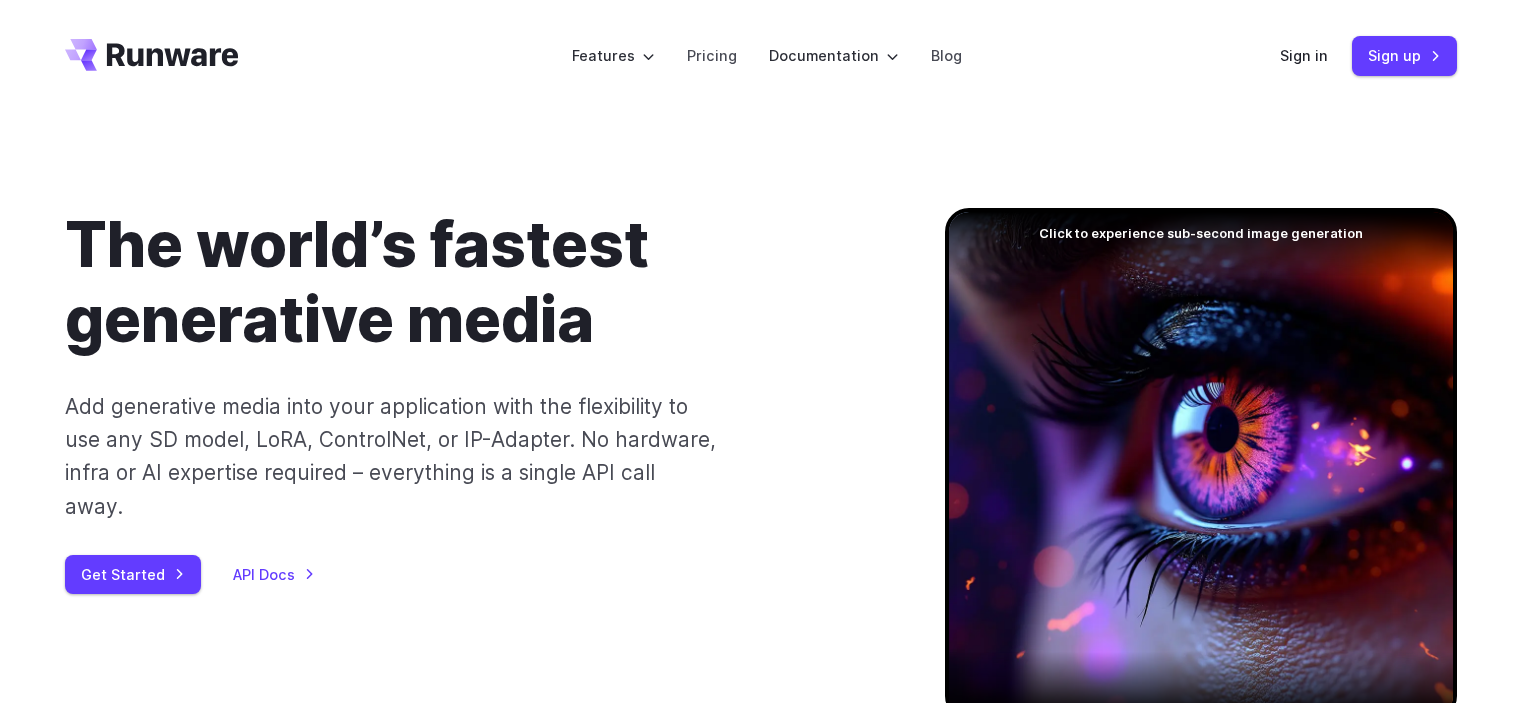 scroll, scrollTop: 0, scrollLeft: 0, axis: both 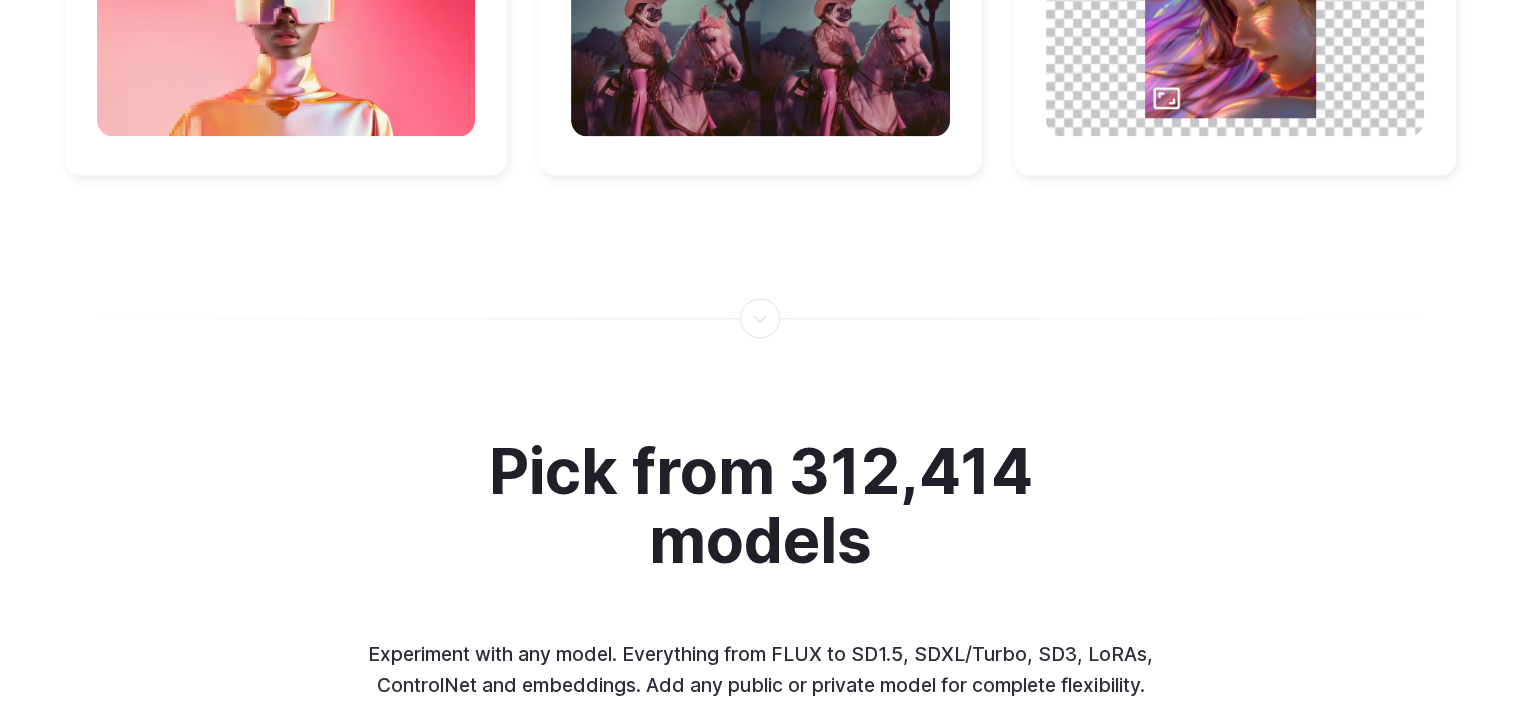click at bounding box center [761, 318] 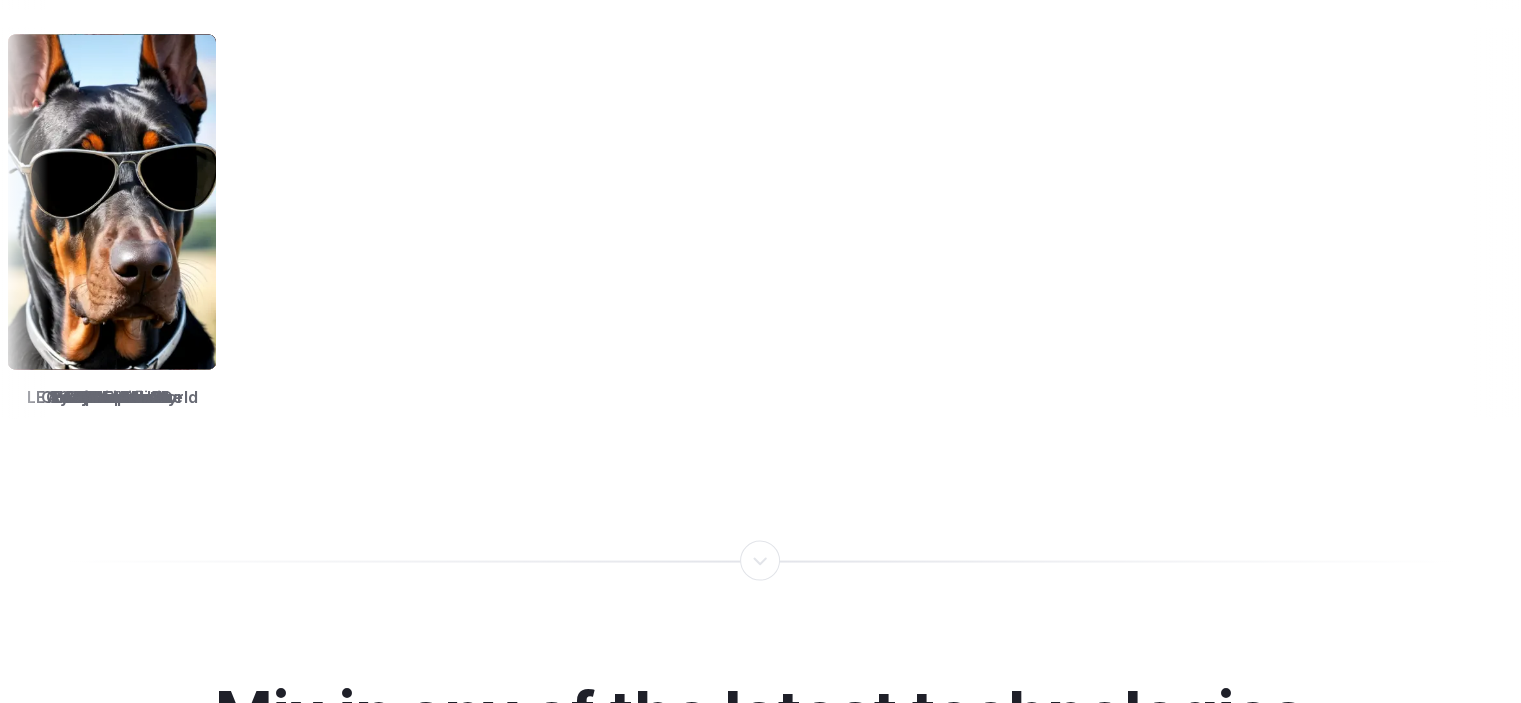 scroll, scrollTop: 3800, scrollLeft: 0, axis: vertical 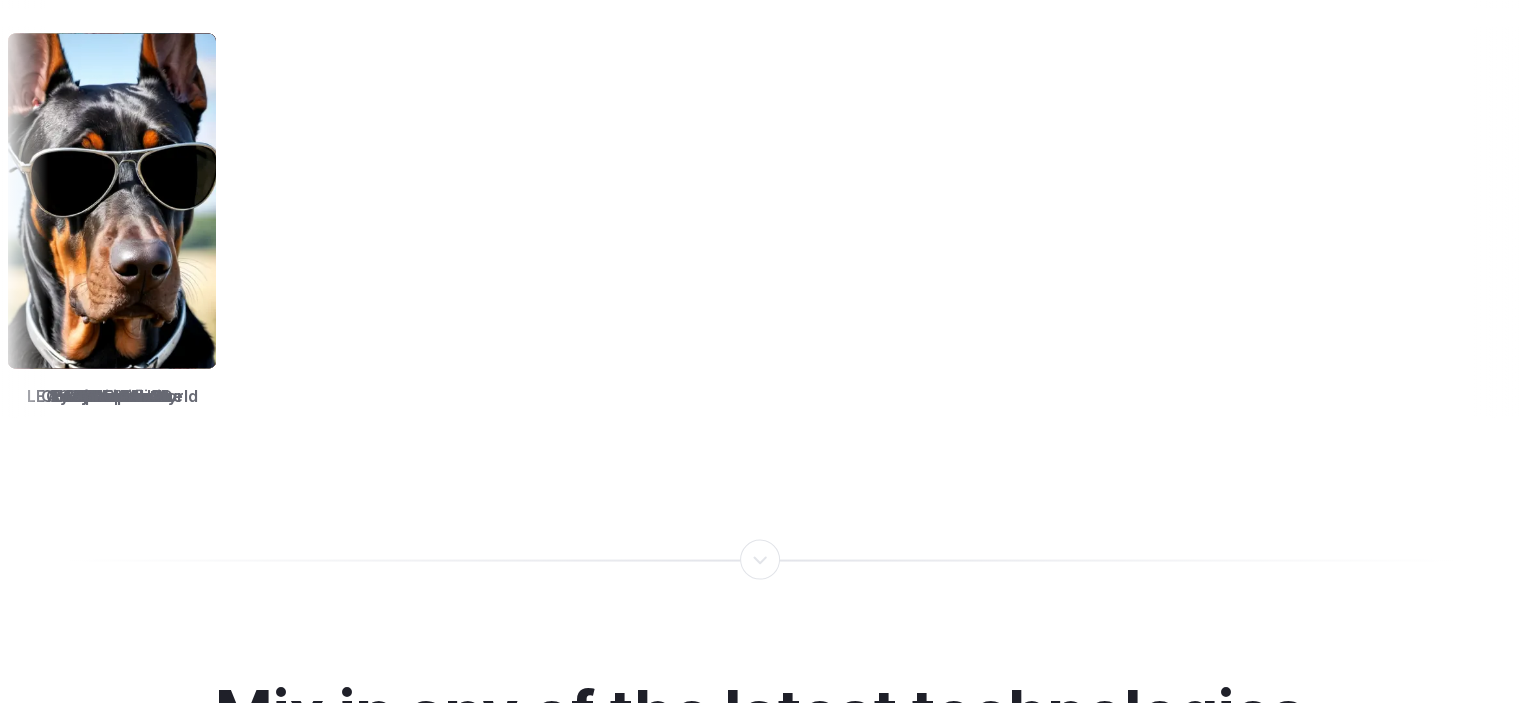 click on "Pick from 312,414 models    Experiment with any model. Everything from FLUX to SD1.5, SDXL/Turbo, SD3, LoRAs, ControlNet and embeddings. Add any public or private model for complete flexibility.              TrueSketch              Detail Tweaker              Tales of Digital Life              MOHAWK              Unstable Diffusers              Picture Book              Boltning              FLUX              ReV Animated              DreamShaper              Juggernaut XL              RealVision              Bathroom - JJ's...              epiCRealism              Ghostmix                       Absolute Reality              RealCartoon3D              Opendalle              Photopedia              Socarealism              Robmix              LEOSAM's HelloWorld              ToonYou              Easy Illustrator              CFXL              Realistic Mix XL              Art Universe              Cyberpunk              Cinematix              Crystal Clear One" at bounding box center [760, -163] 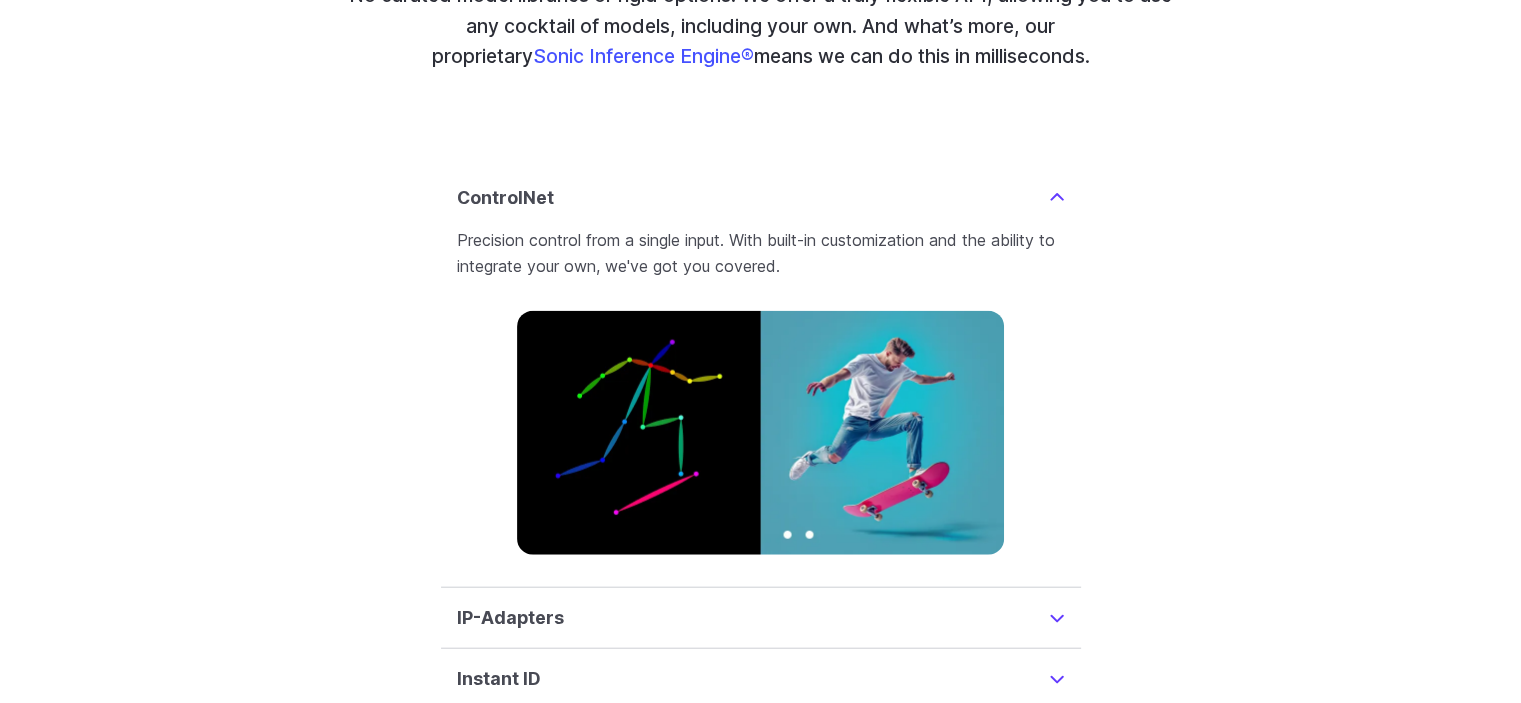 scroll, scrollTop: 4631, scrollLeft: 0, axis: vertical 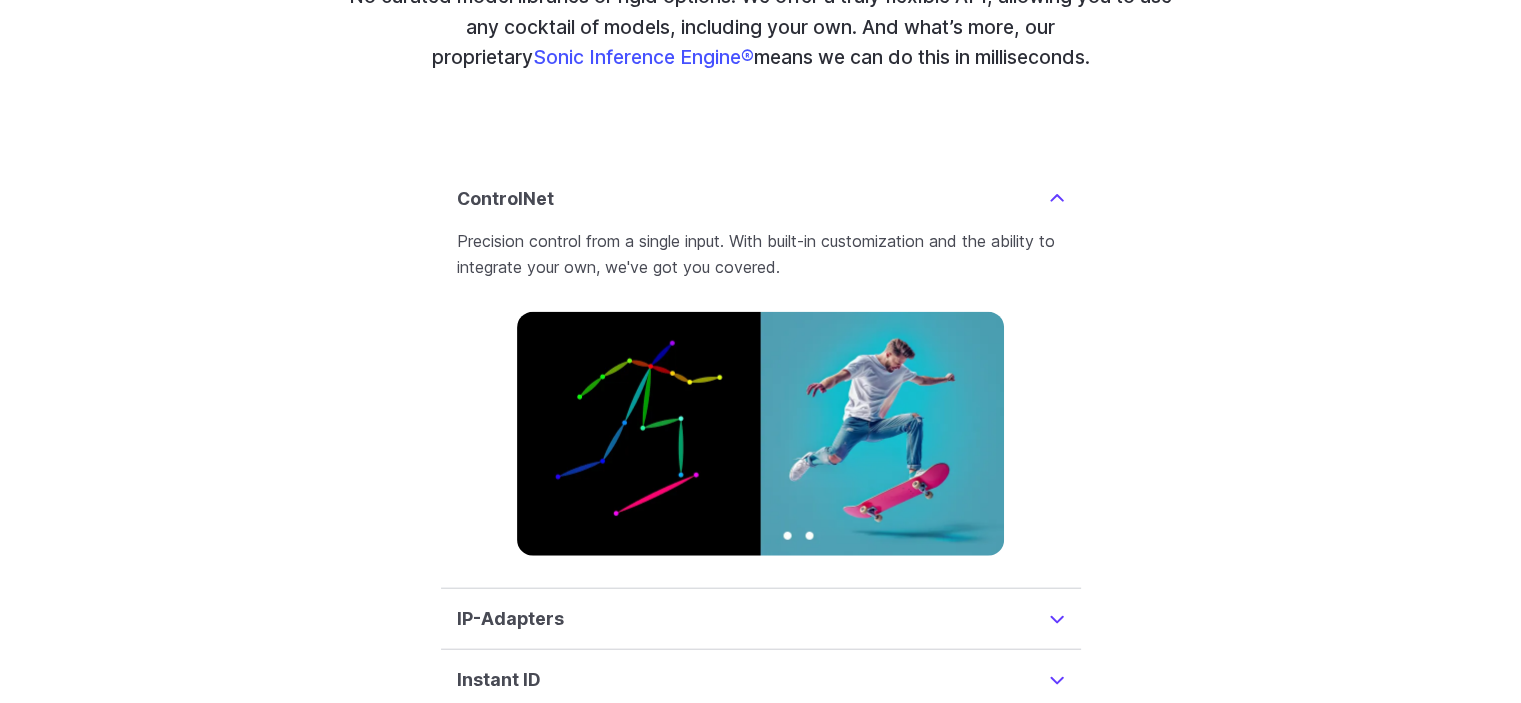 click on "ControlNet" at bounding box center [761, 199] 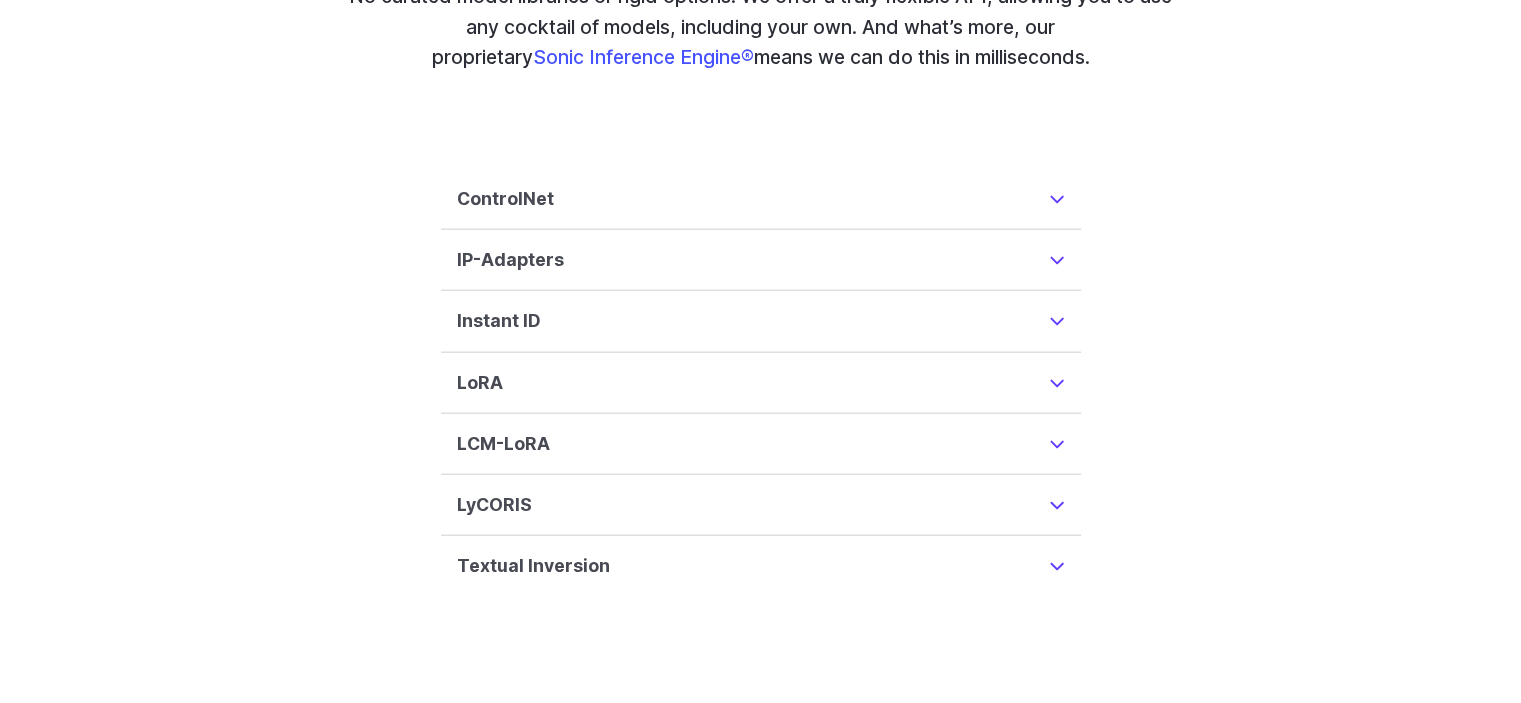 click on "IP-Adapters" at bounding box center [761, 260] 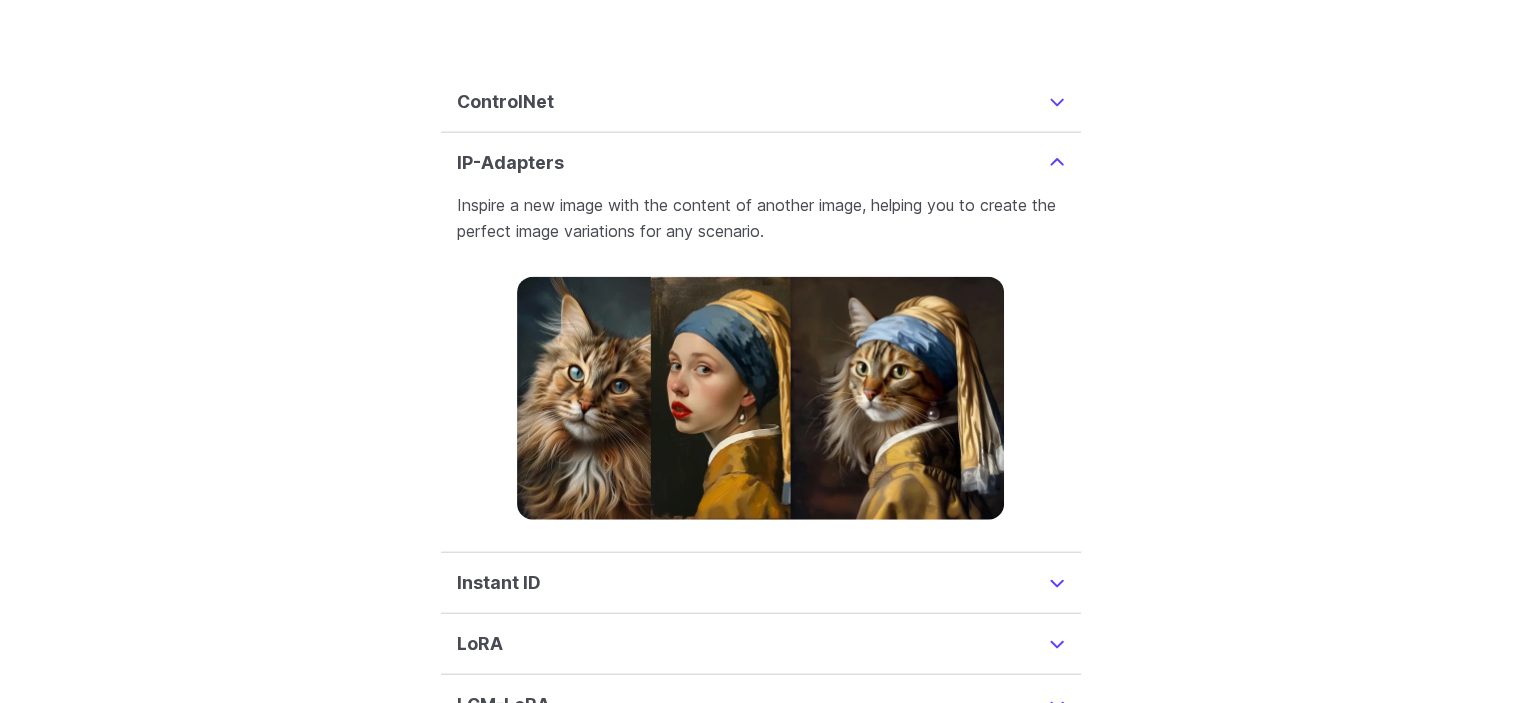 scroll, scrollTop: 4732, scrollLeft: 0, axis: vertical 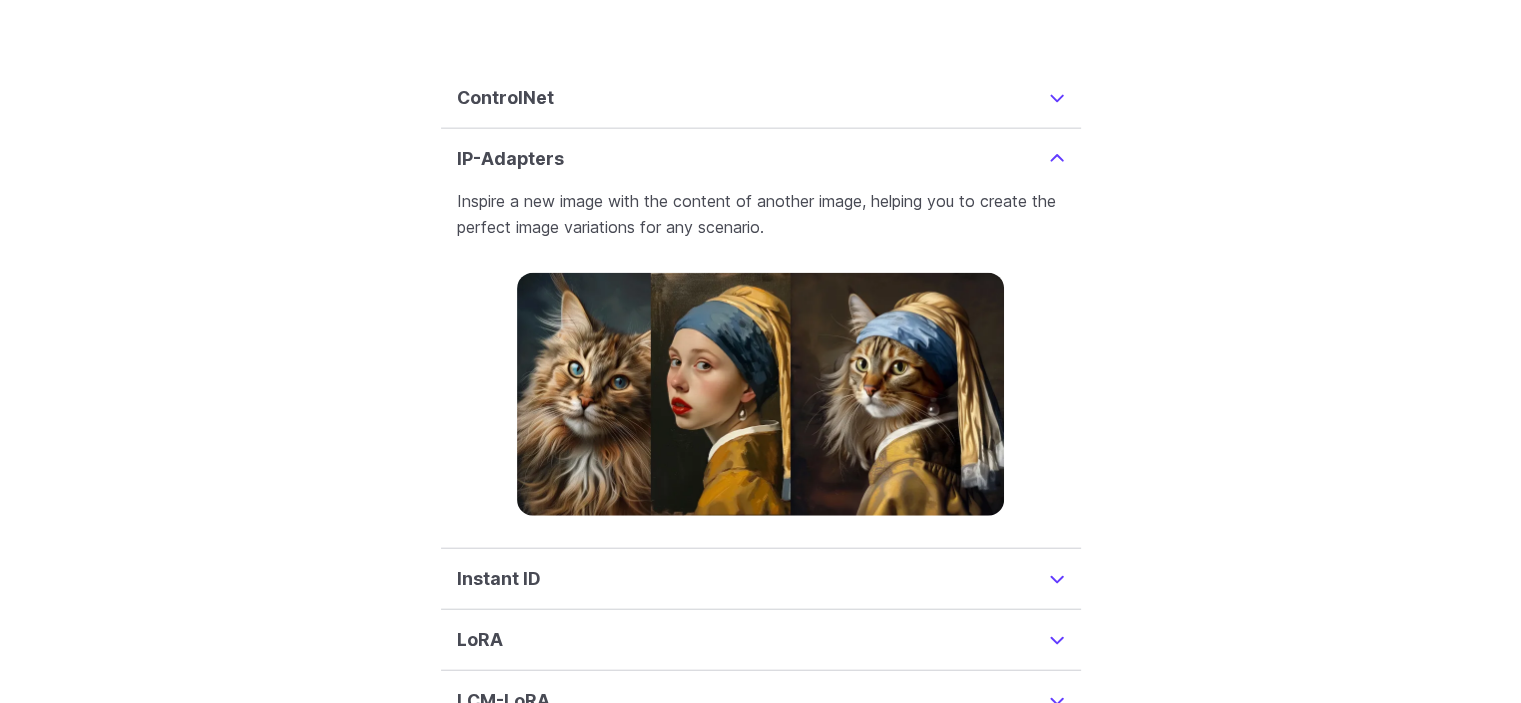 click on "IP-Adapters" at bounding box center (761, 159) 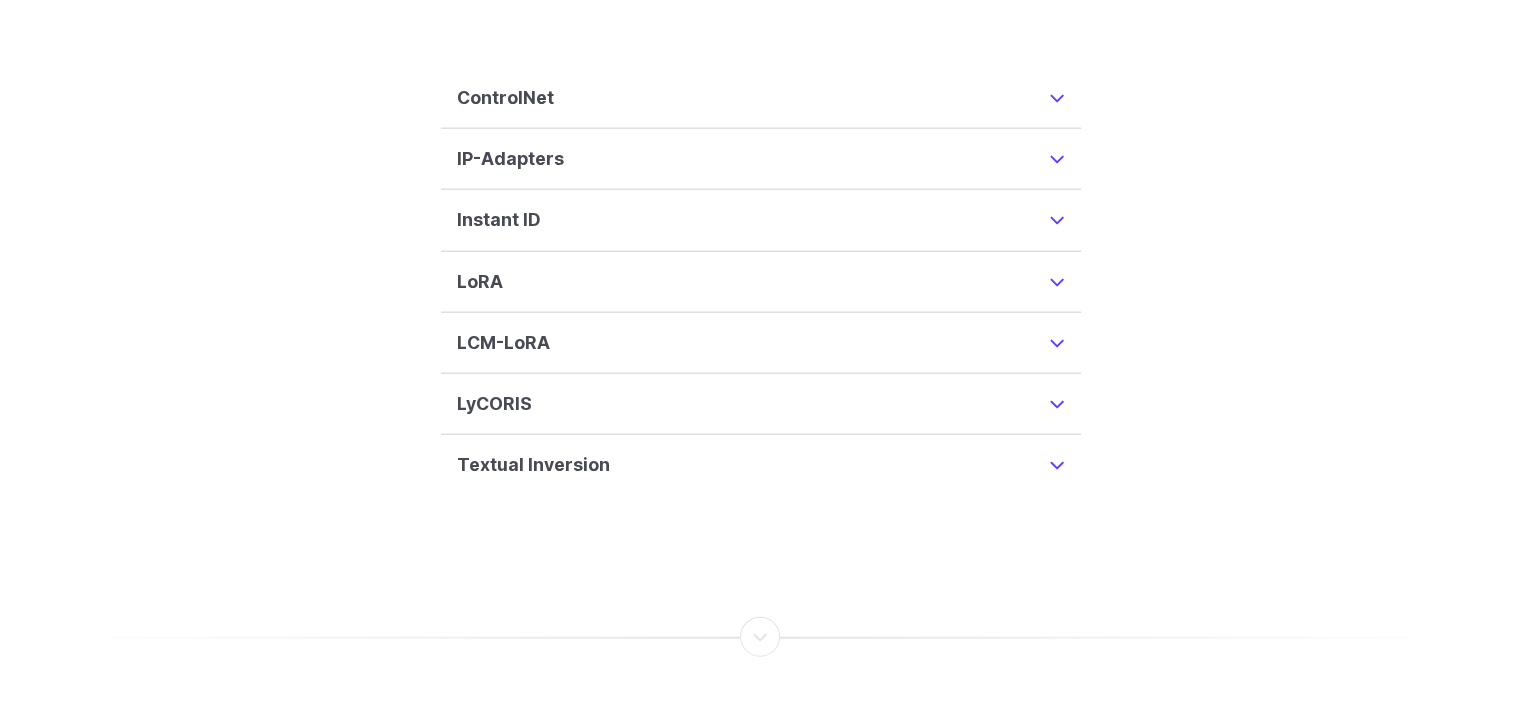 click on "LoRA   LoRAs enhance customization, acting as modifiers on a base checkpoint model. Integrate any CivitAI LoRA or your own with just an API call." at bounding box center [761, 282] 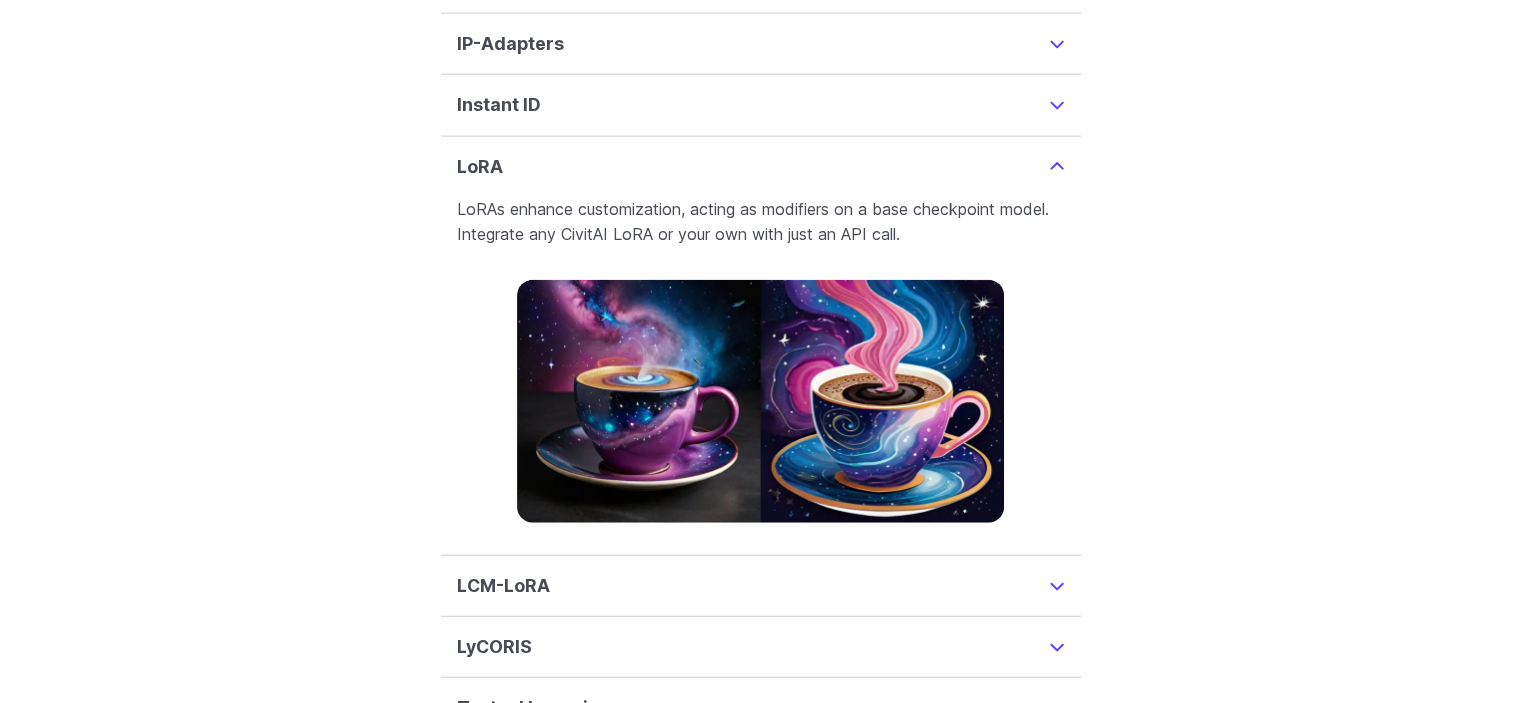 scroll, scrollTop: 4856, scrollLeft: 0, axis: vertical 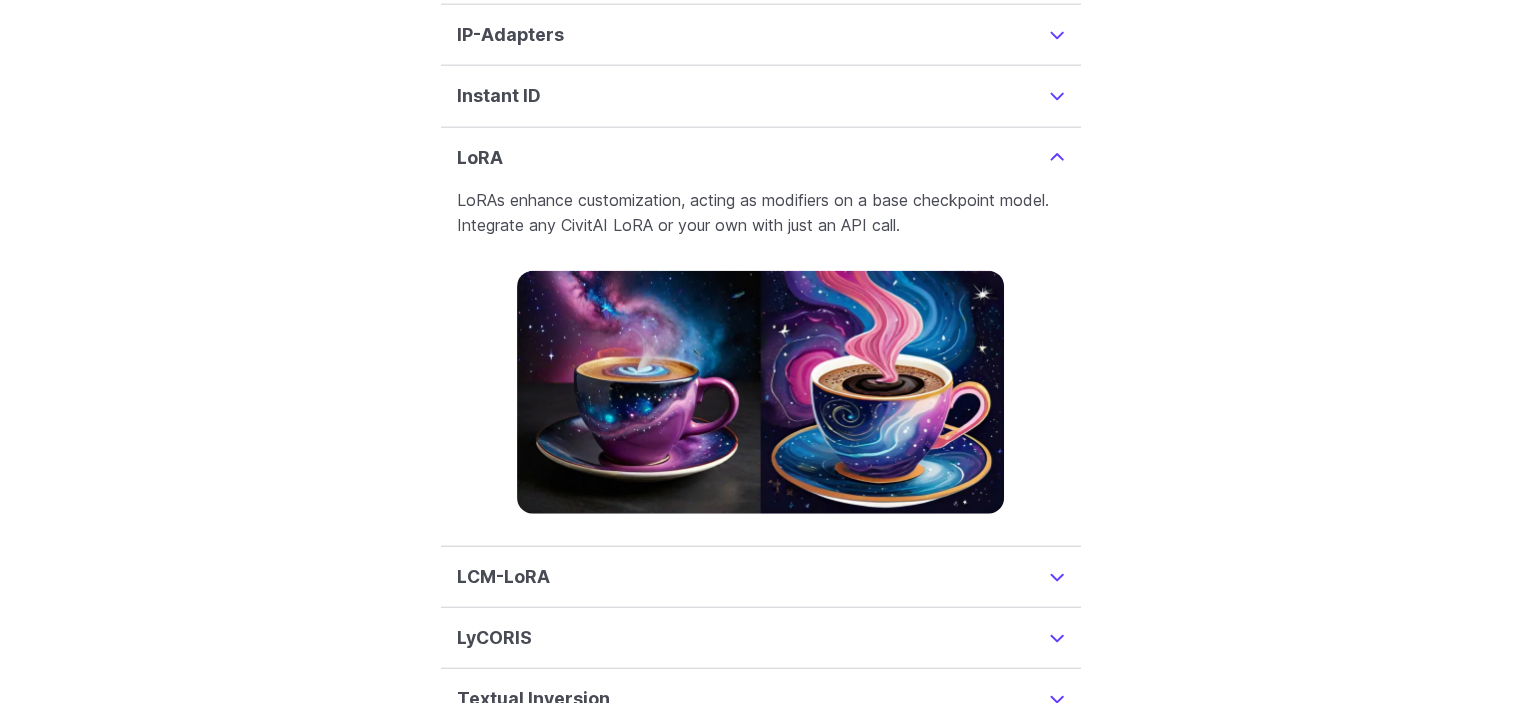 click on "LoRA" at bounding box center (761, 158) 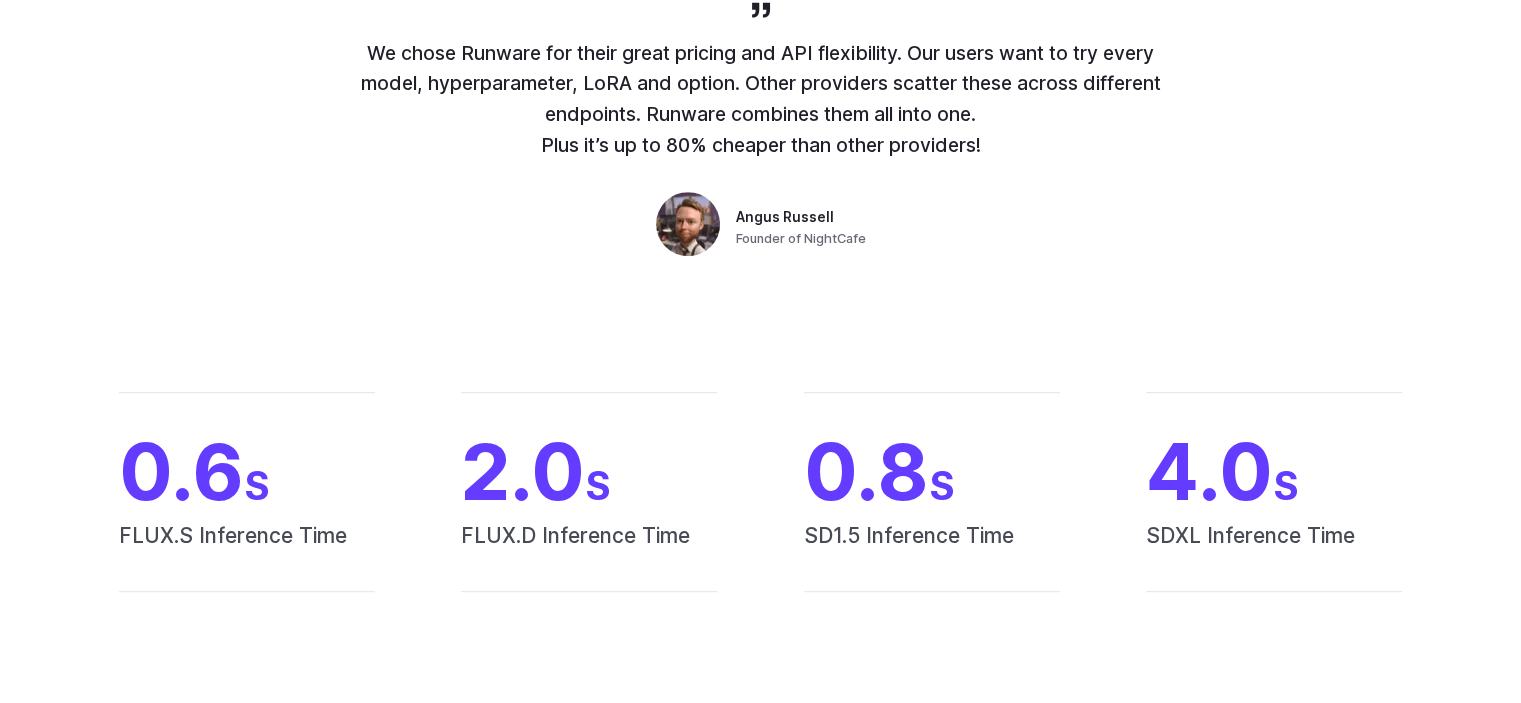 scroll, scrollTop: 998, scrollLeft: 0, axis: vertical 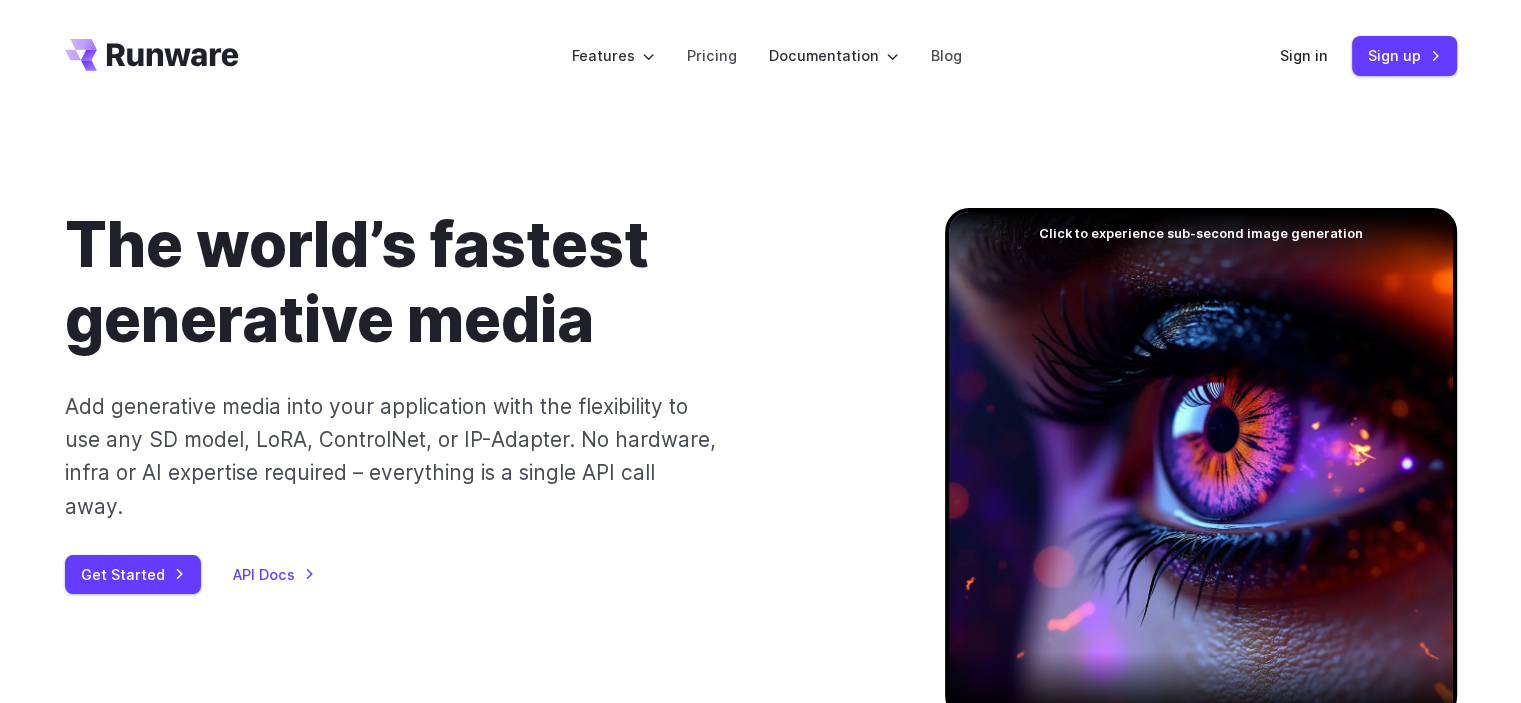 click 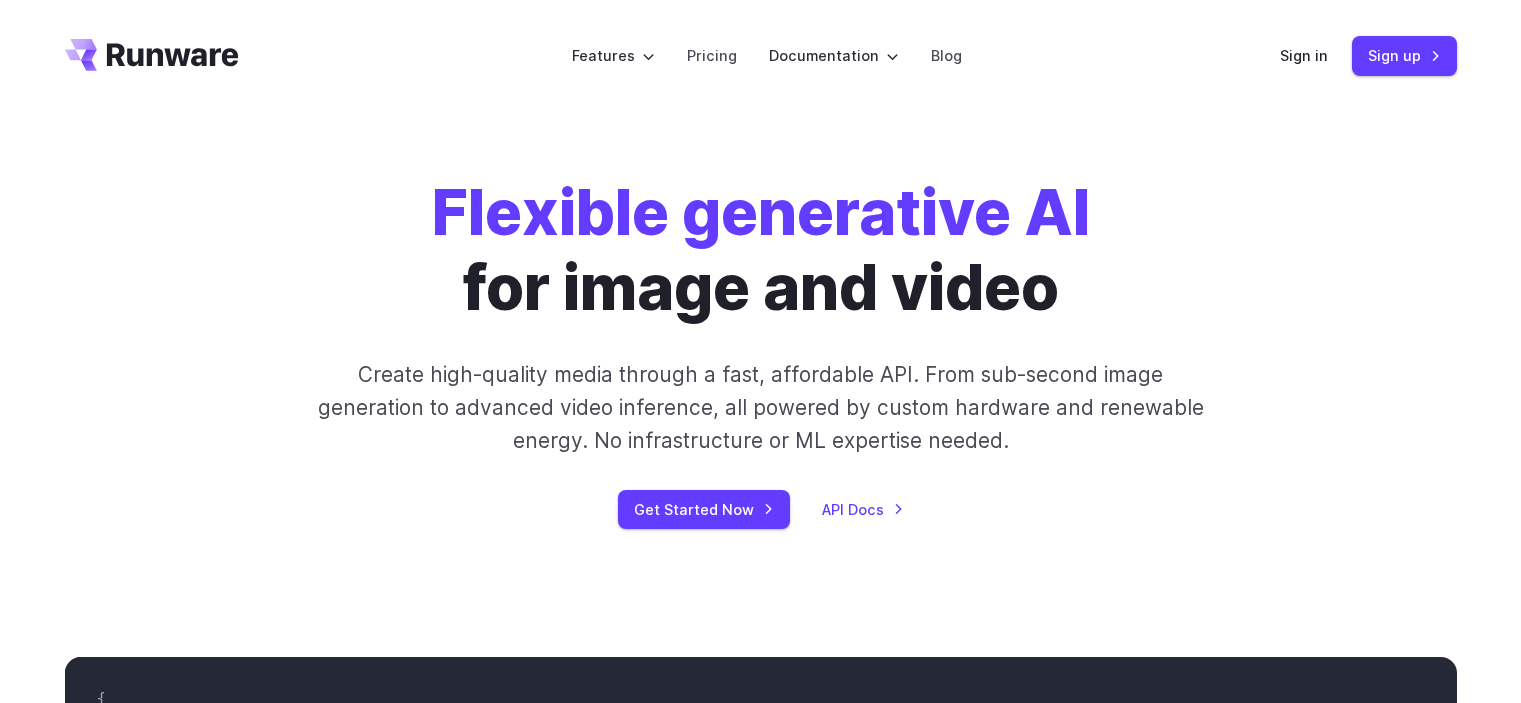 scroll, scrollTop: 0, scrollLeft: 0, axis: both 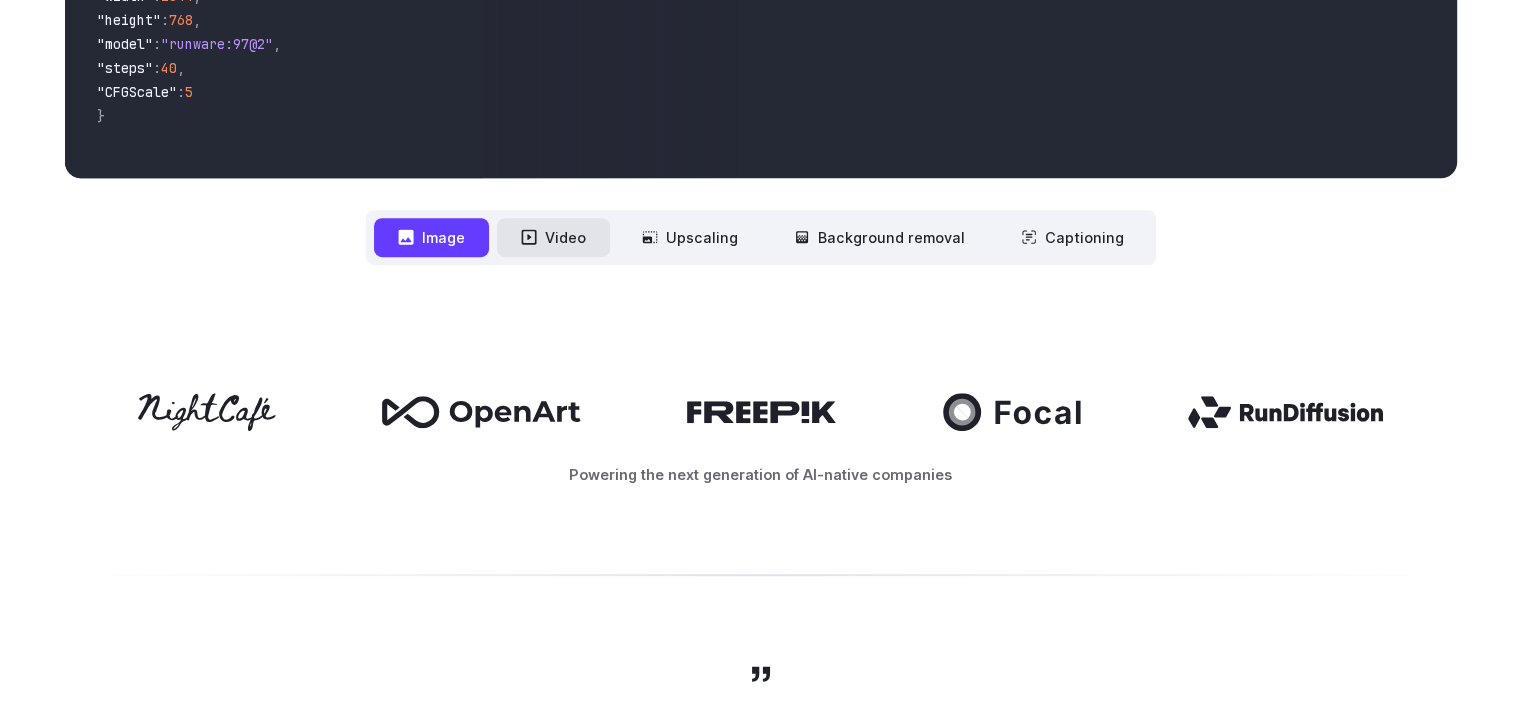 click on "Video" at bounding box center [553, 237] 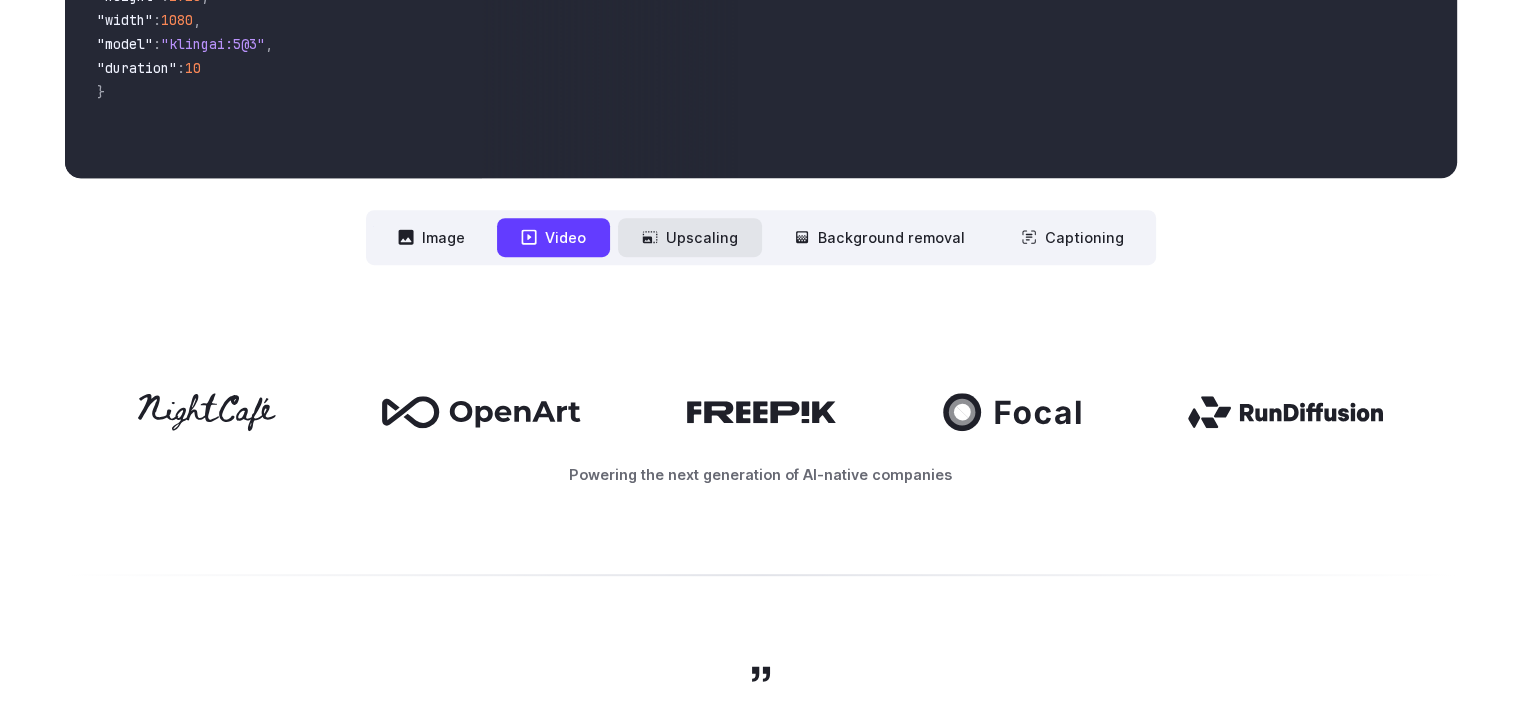 click on "Upscaling" at bounding box center [690, 237] 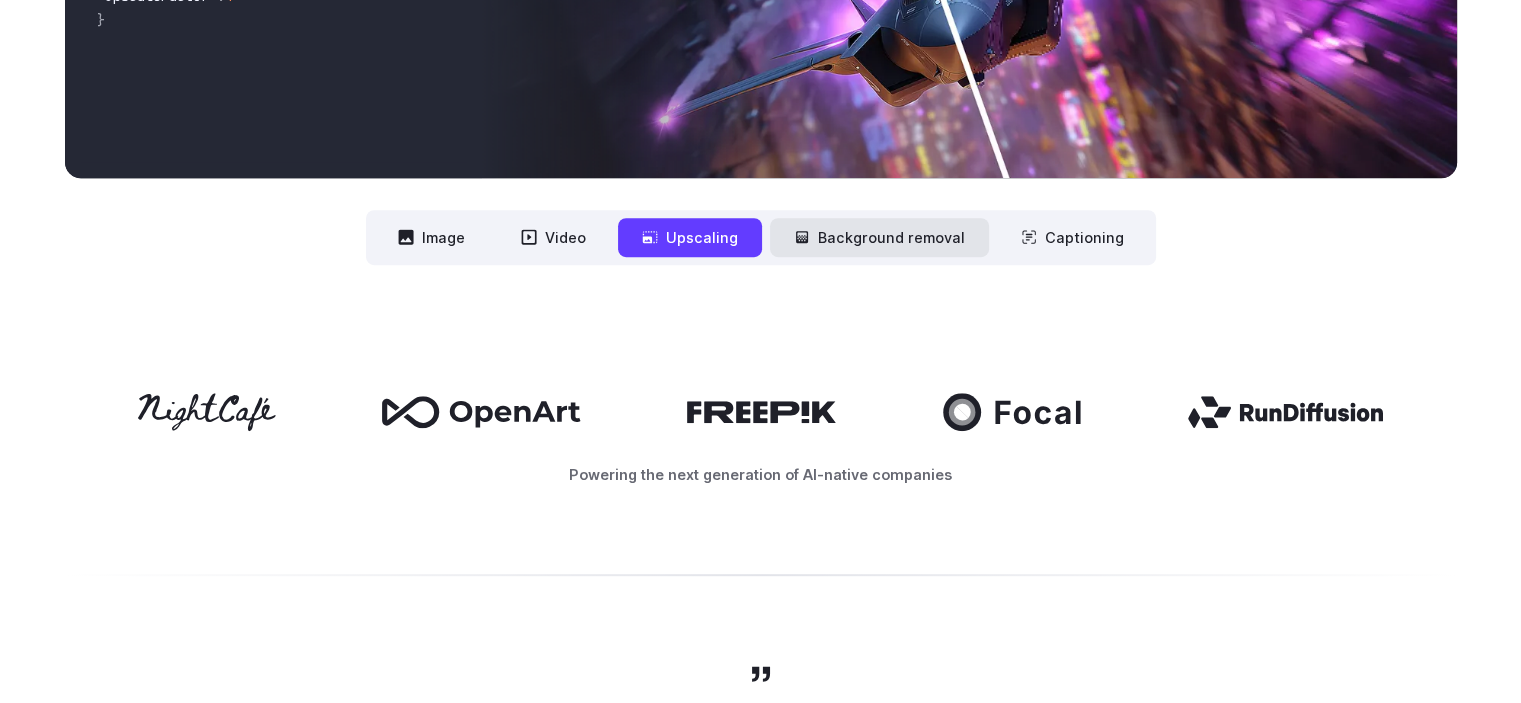 click on "Background removal" at bounding box center (879, 237) 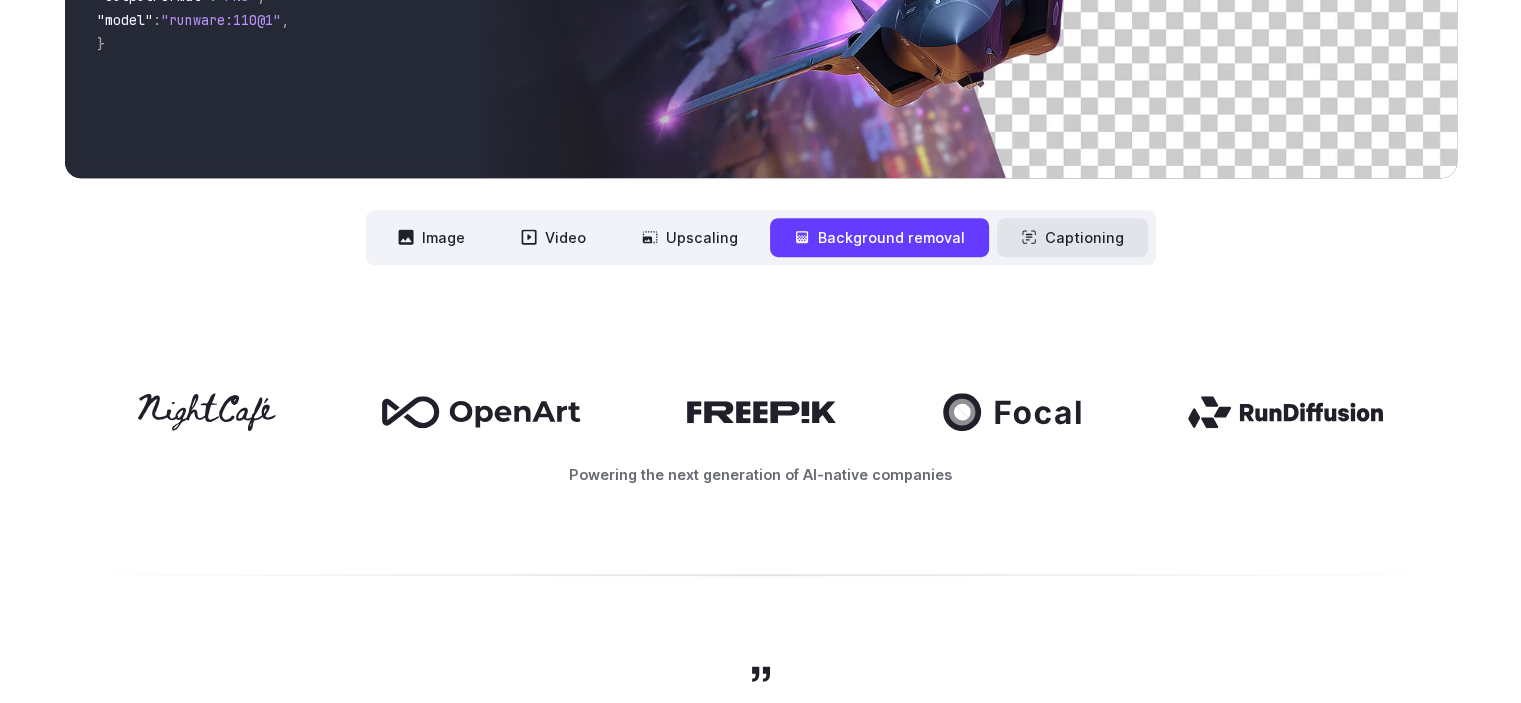click on "Captioning" at bounding box center [1072, 237] 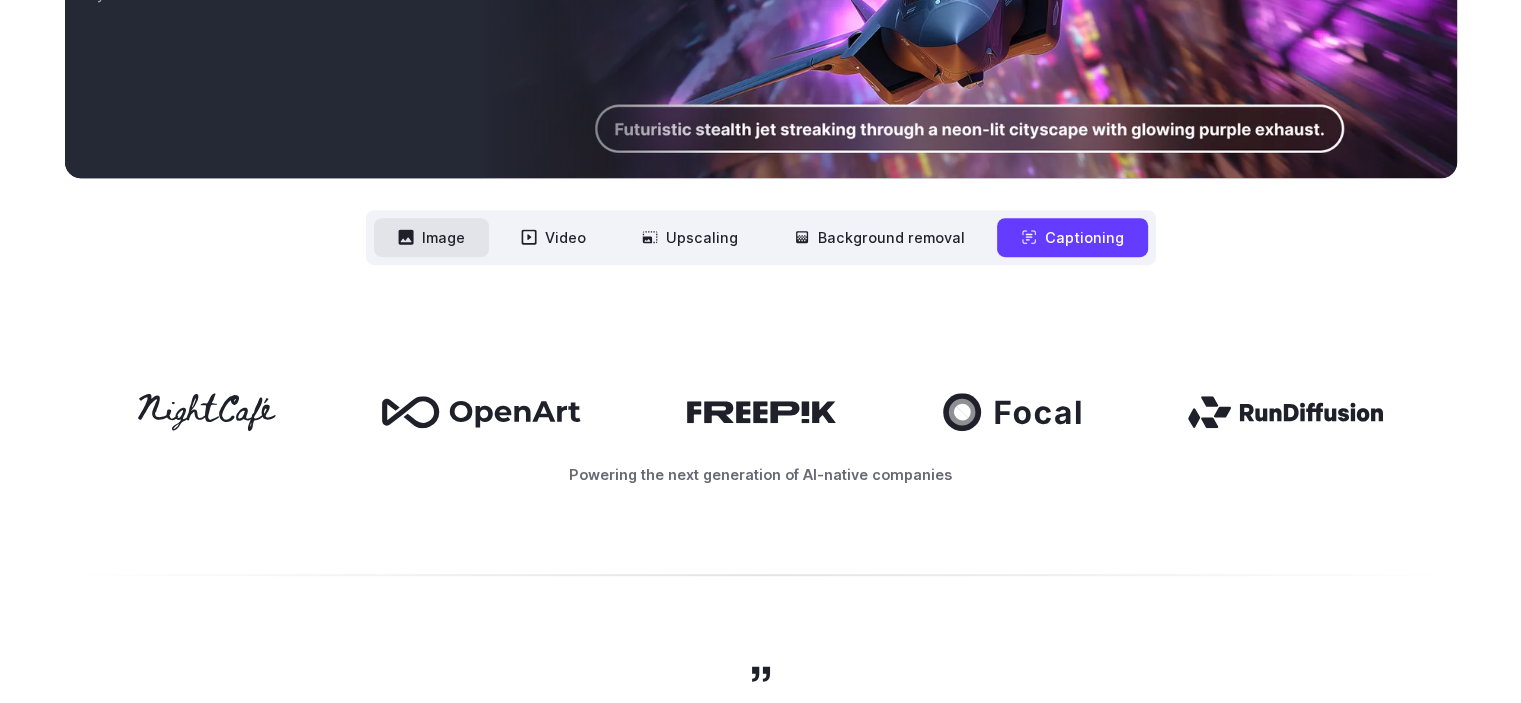click on "Image" at bounding box center [431, 237] 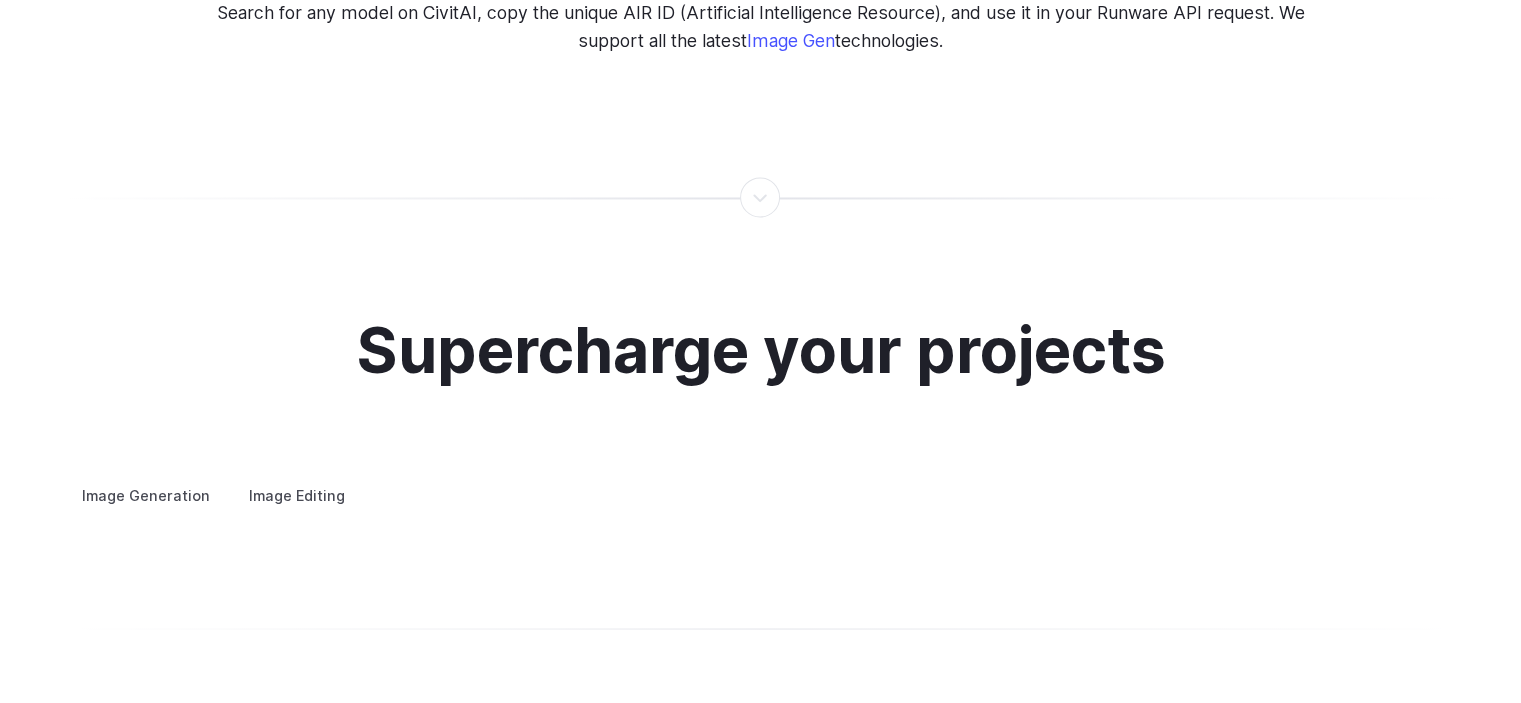 scroll, scrollTop: 3408, scrollLeft: 0, axis: vertical 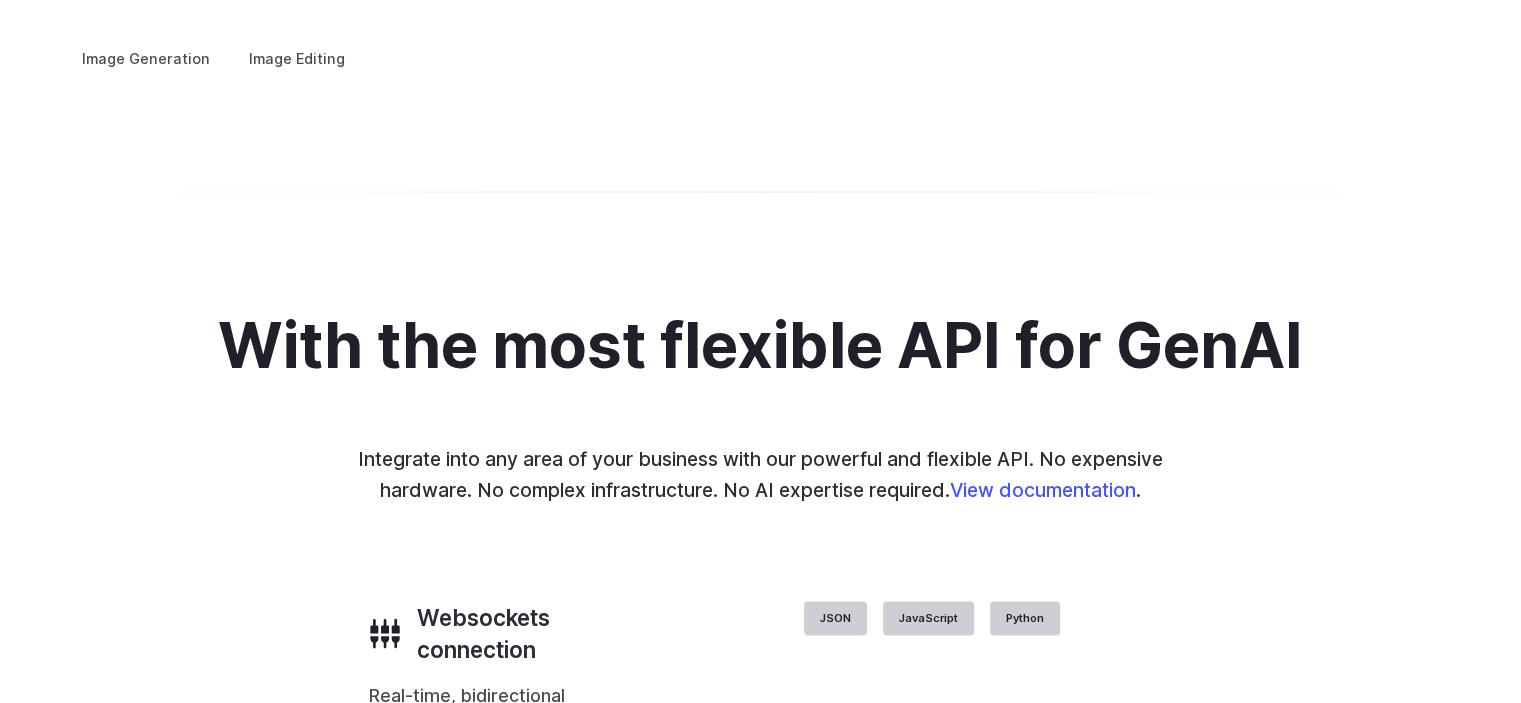 click on "Custom avatars" at bounding box center [0, 0] 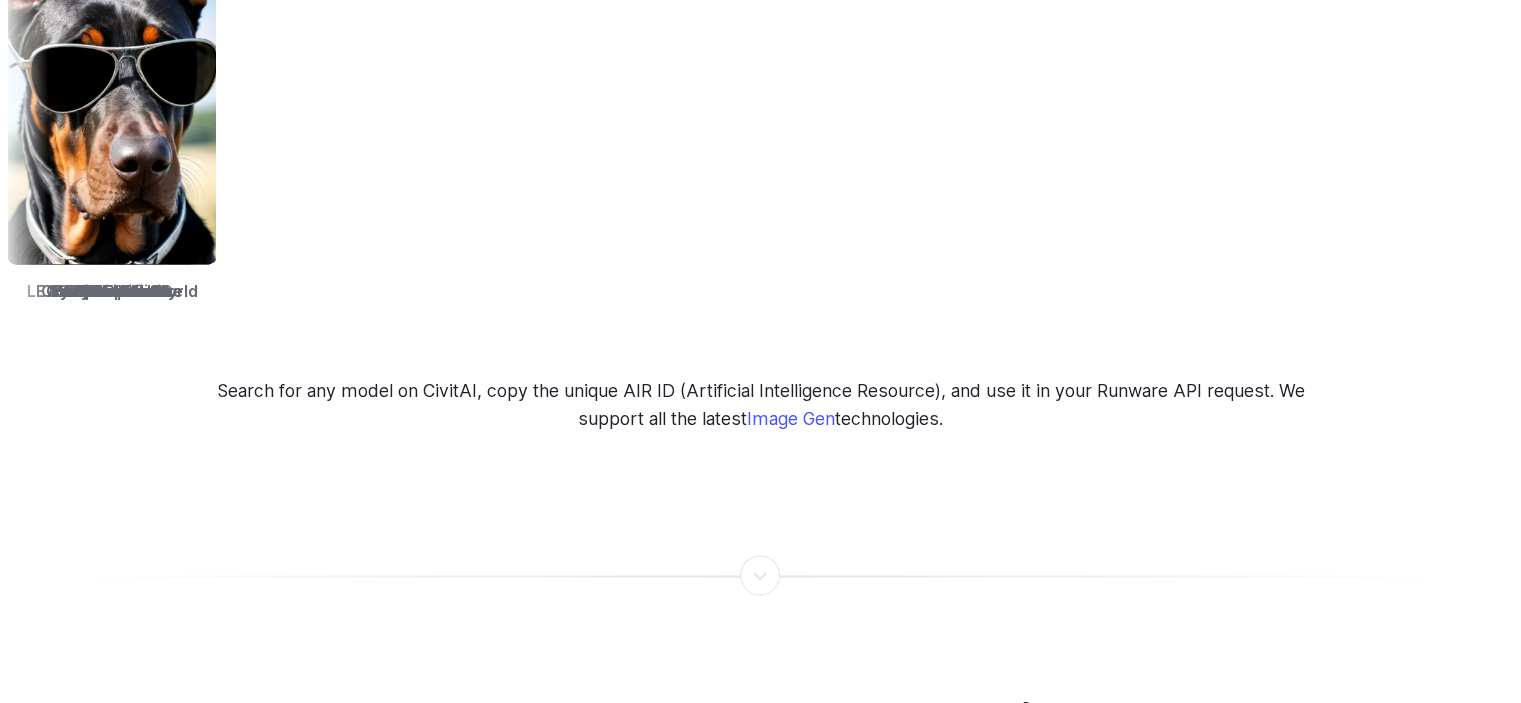 scroll, scrollTop: 3028, scrollLeft: 0, axis: vertical 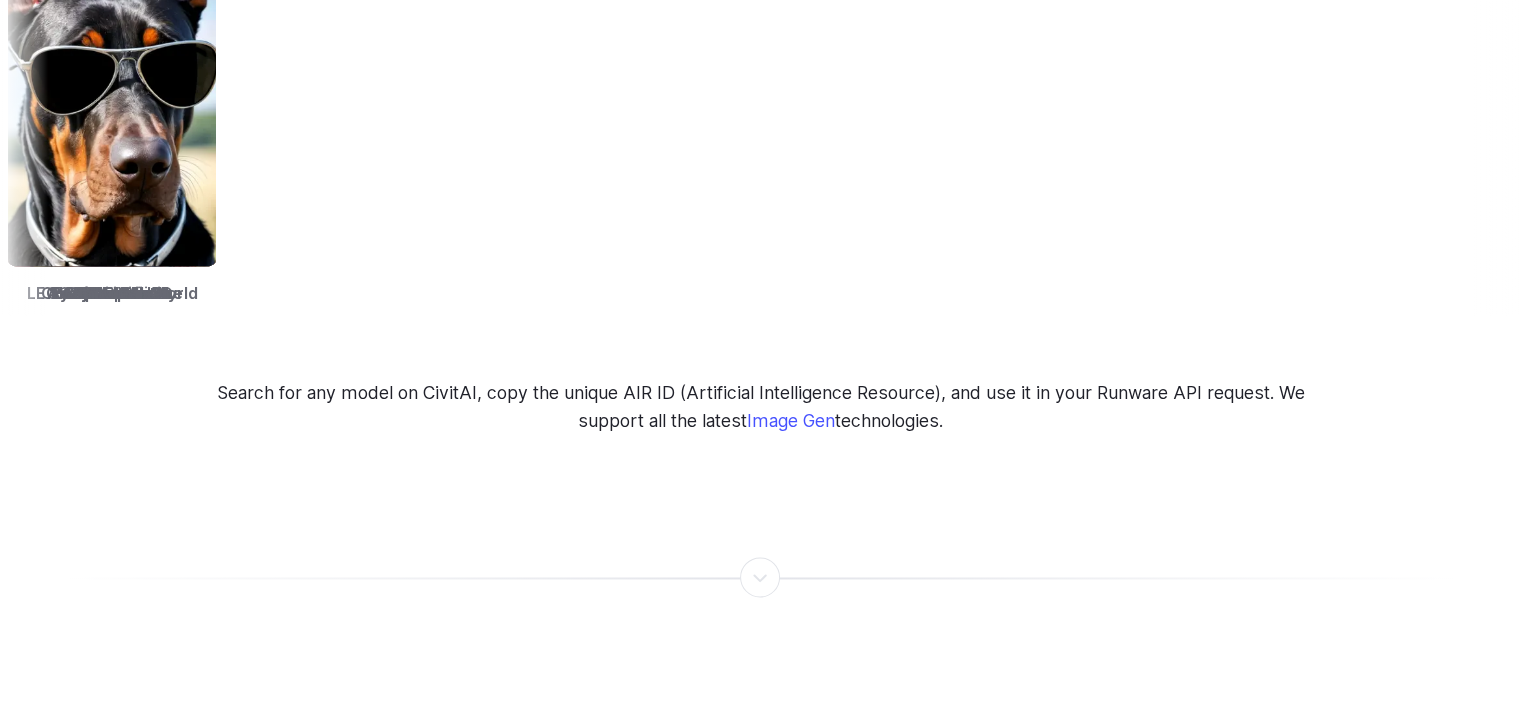 click at bounding box center (761, 577) 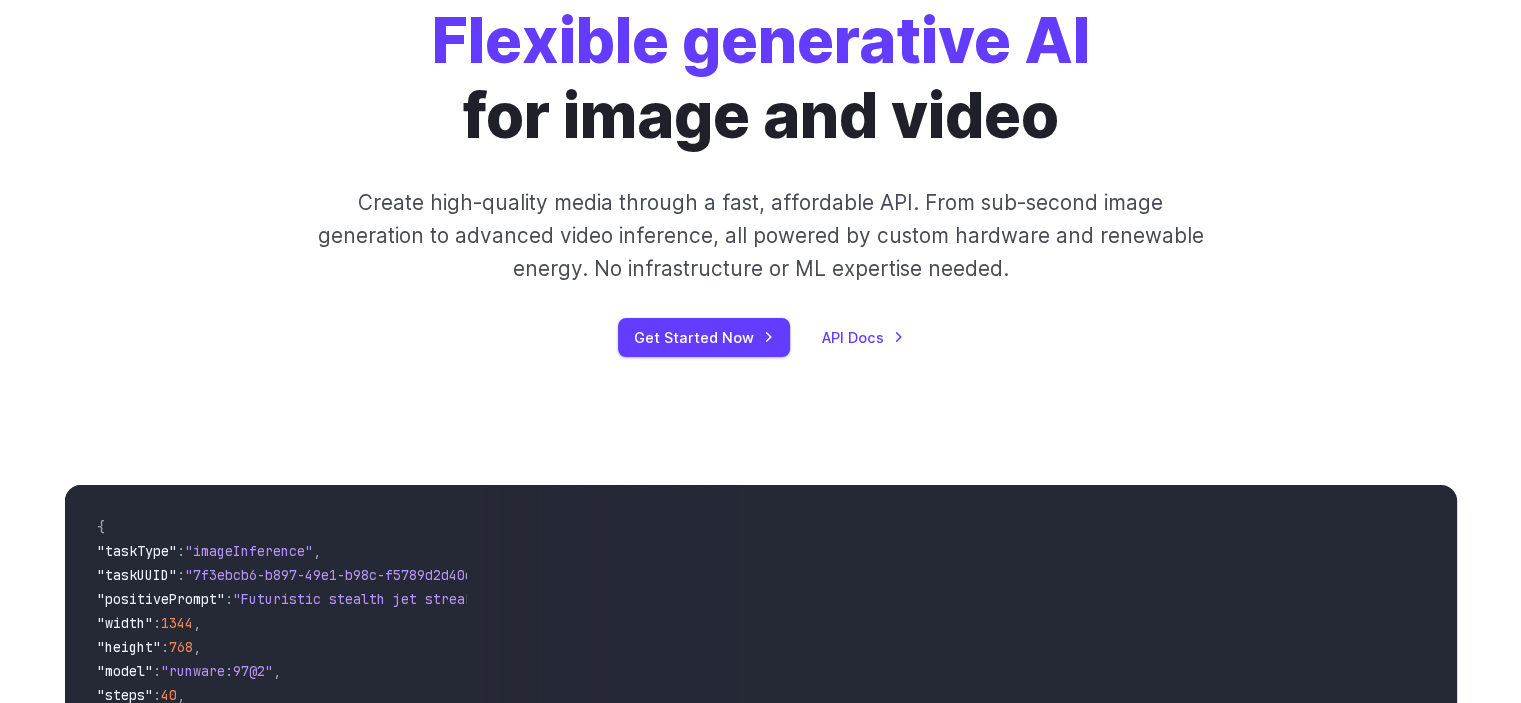 scroll, scrollTop: 0, scrollLeft: 0, axis: both 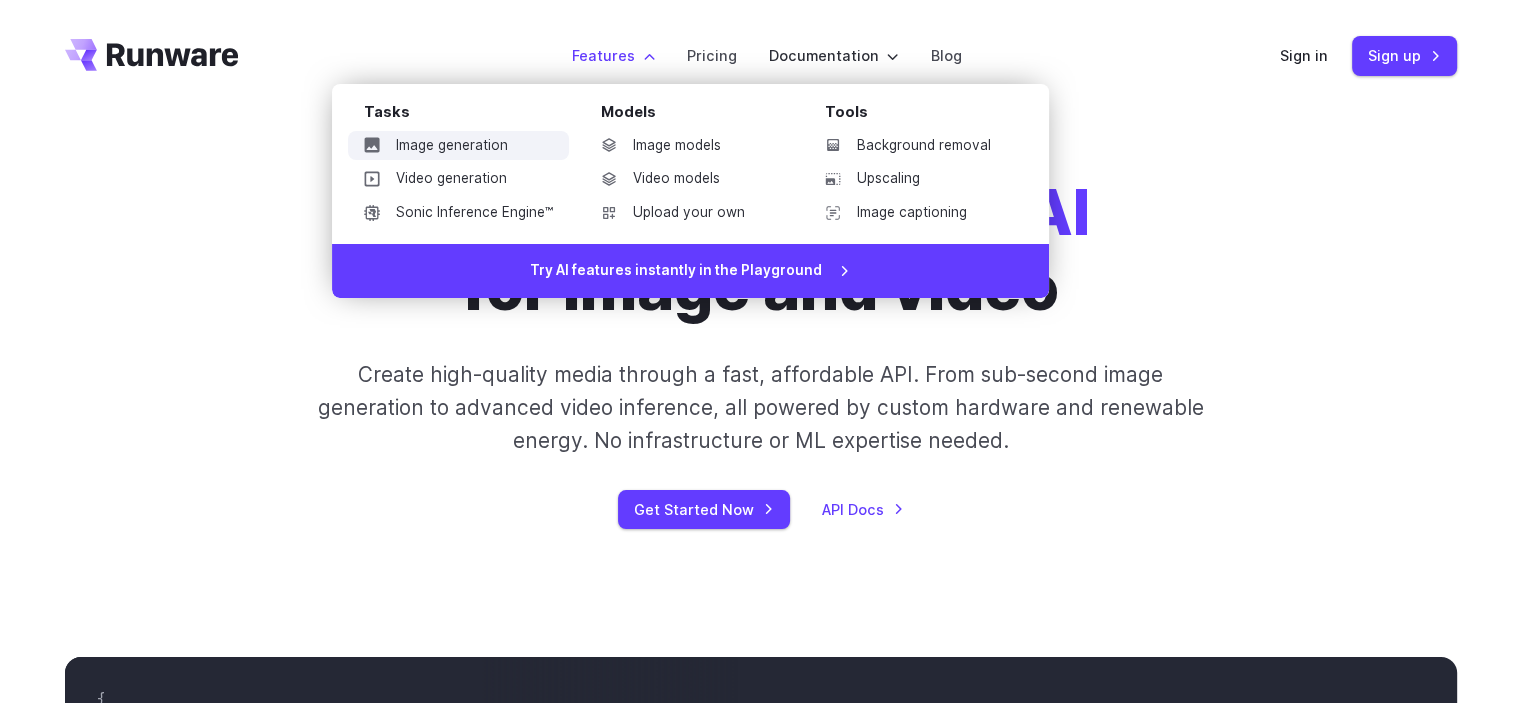 click on "Image generation" at bounding box center (458, 146) 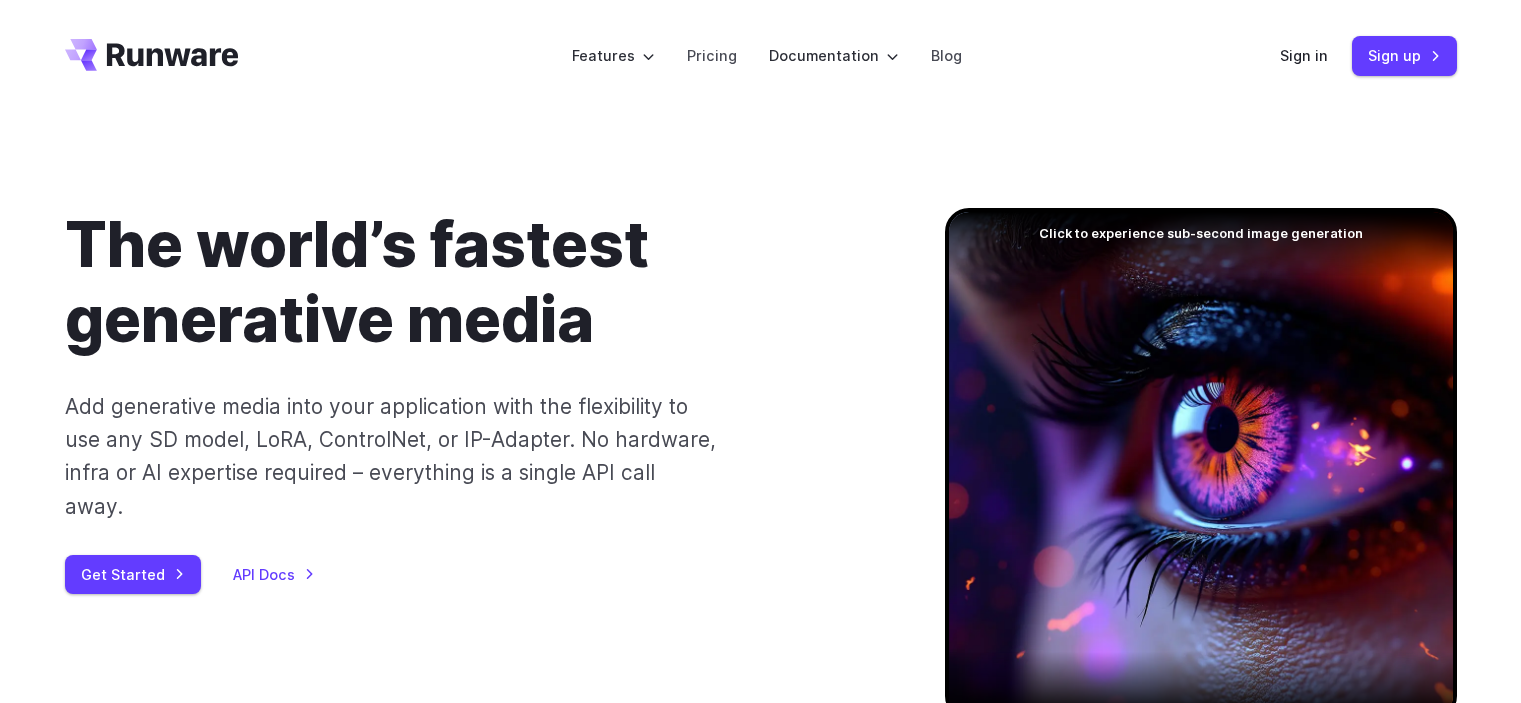 scroll, scrollTop: 0, scrollLeft: 0, axis: both 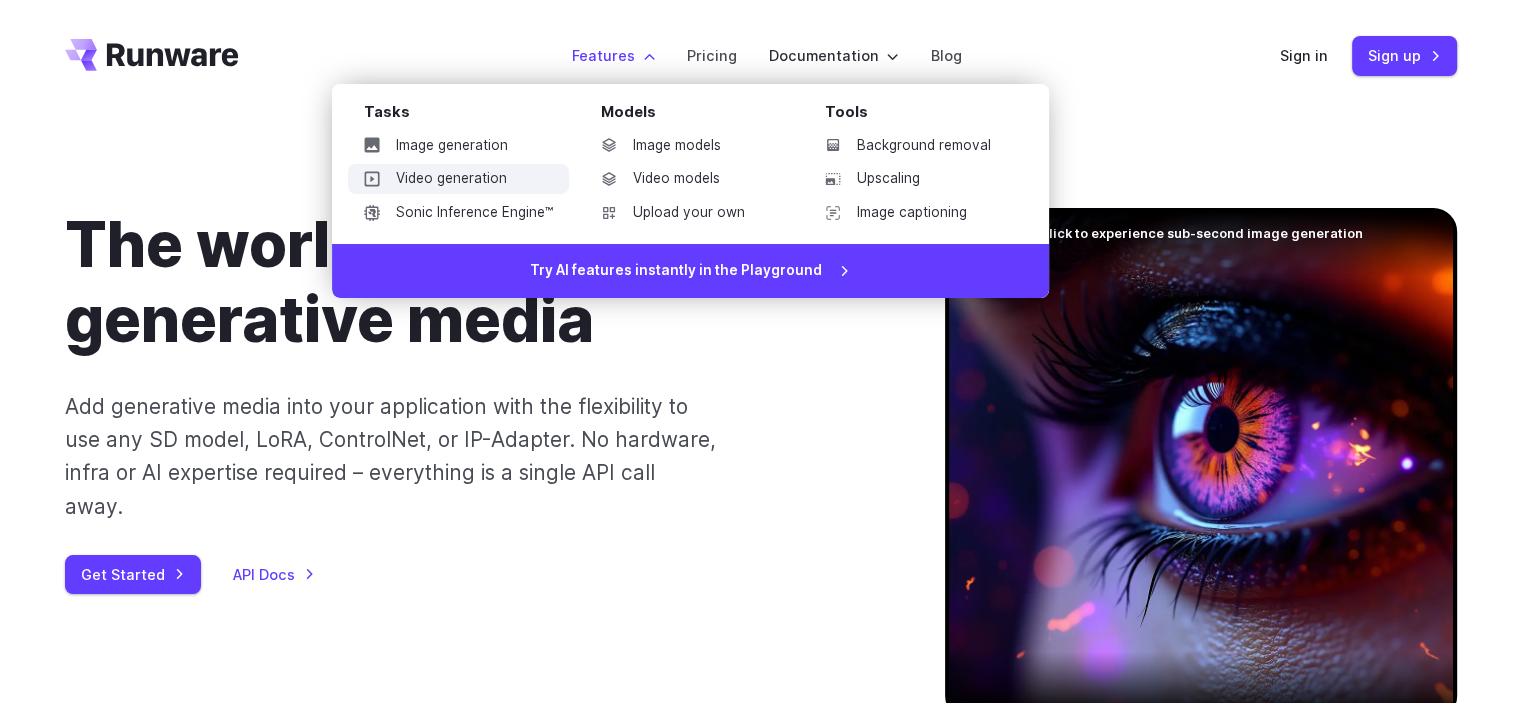 click on "Video generation" at bounding box center (458, 179) 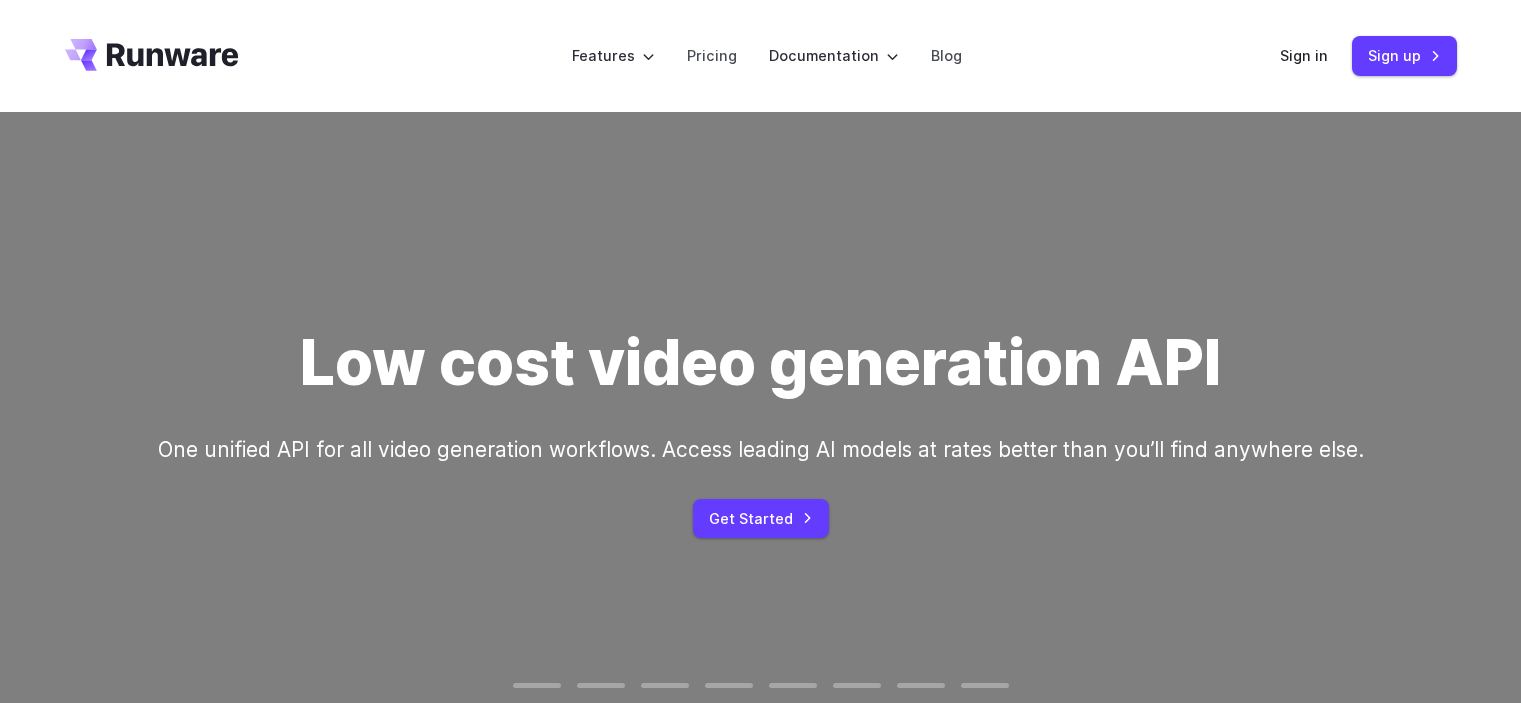 scroll, scrollTop: 0, scrollLeft: 0, axis: both 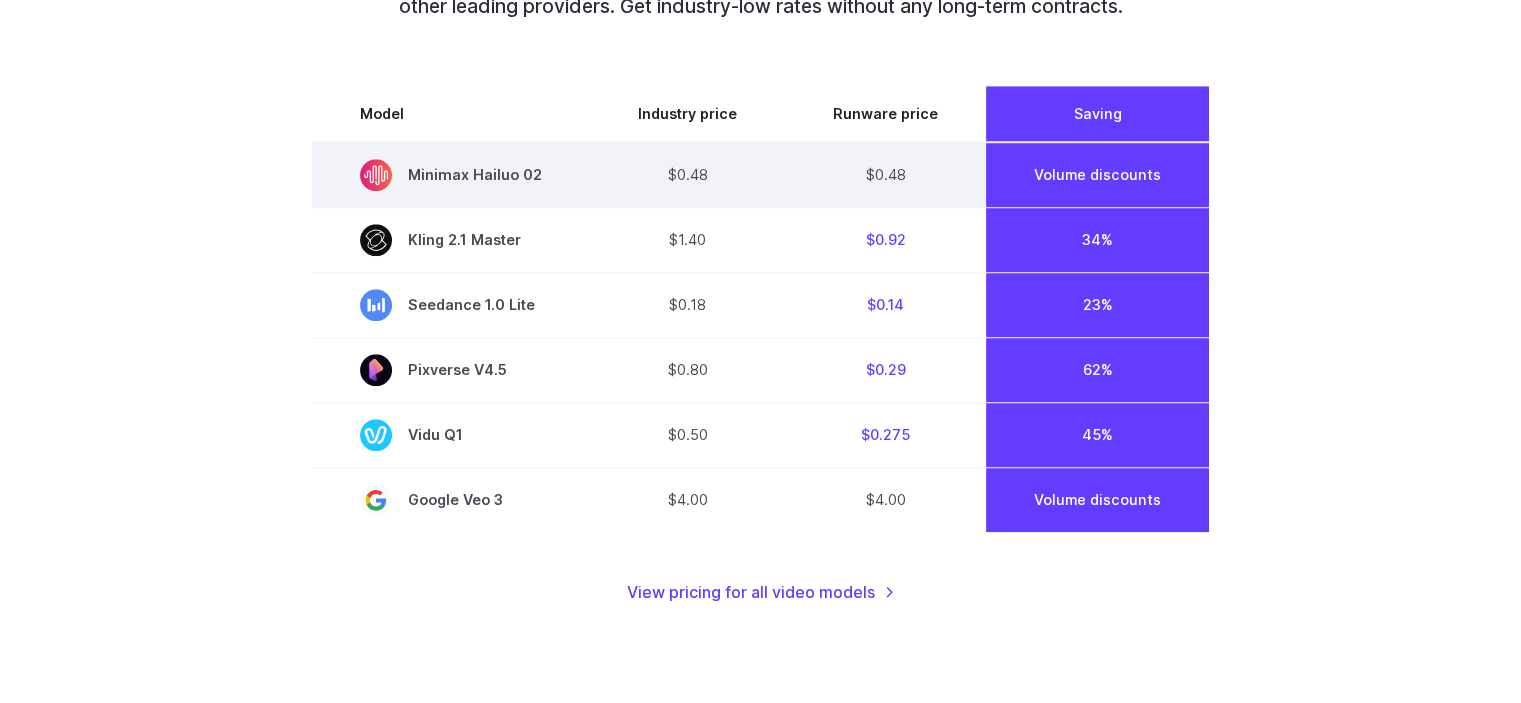 click on "$0.48" at bounding box center [687, 175] 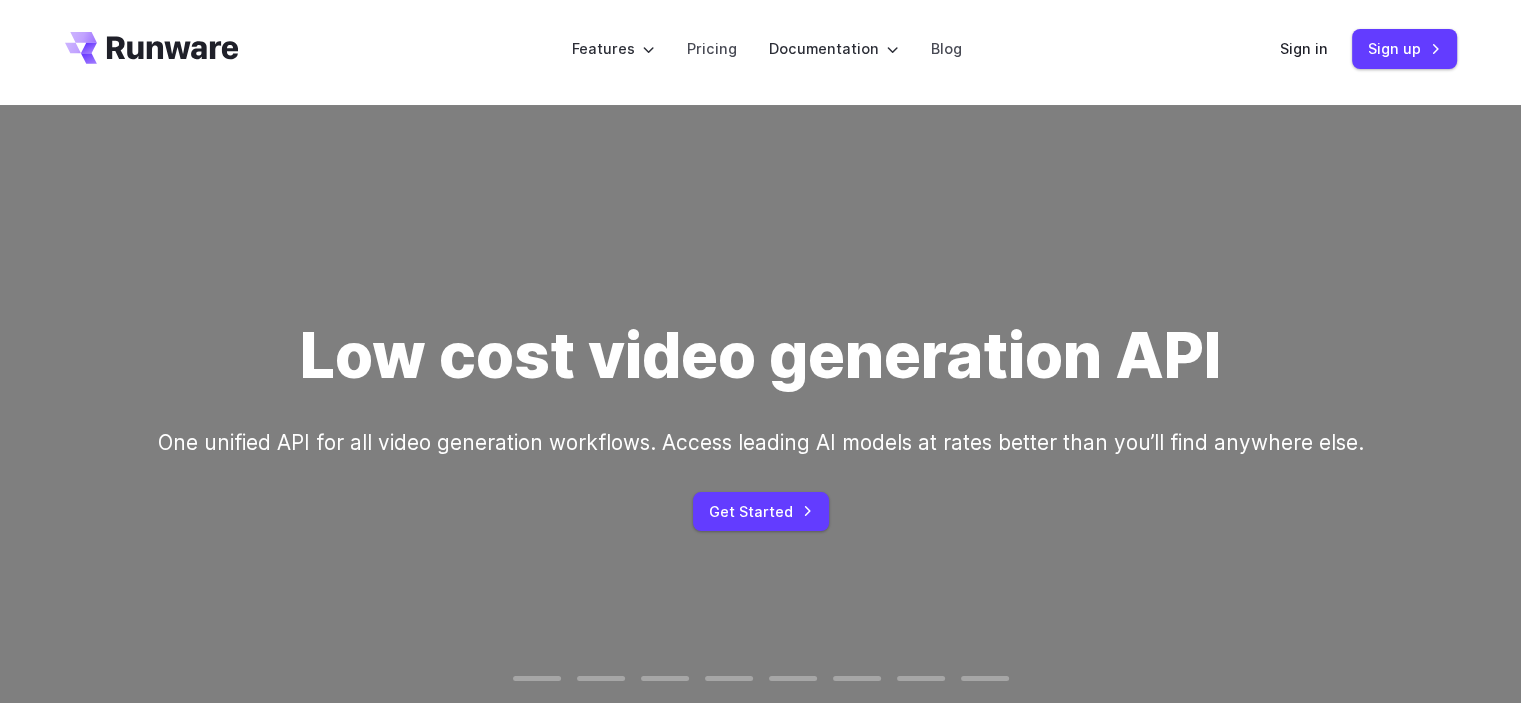 scroll, scrollTop: 0, scrollLeft: 0, axis: both 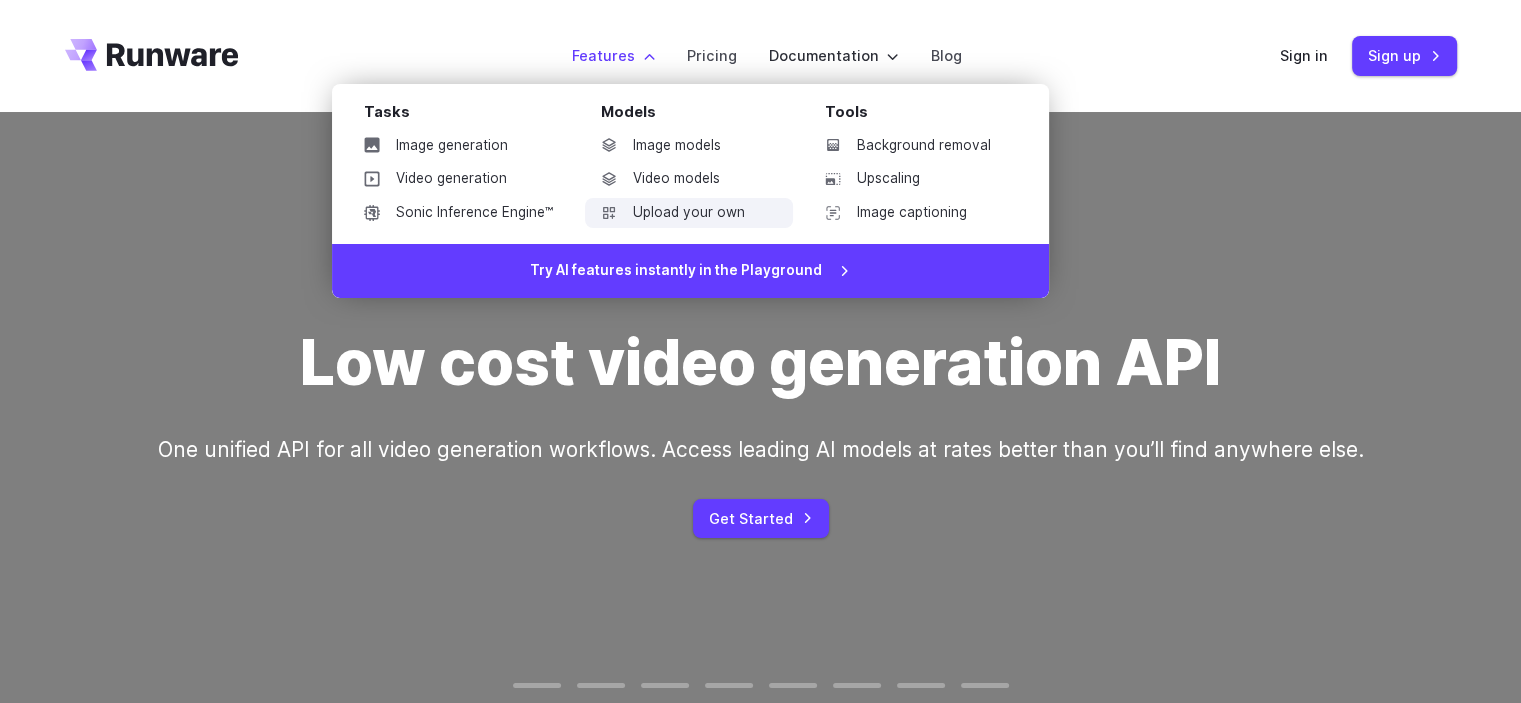 click on "Upload your own" at bounding box center [689, 213] 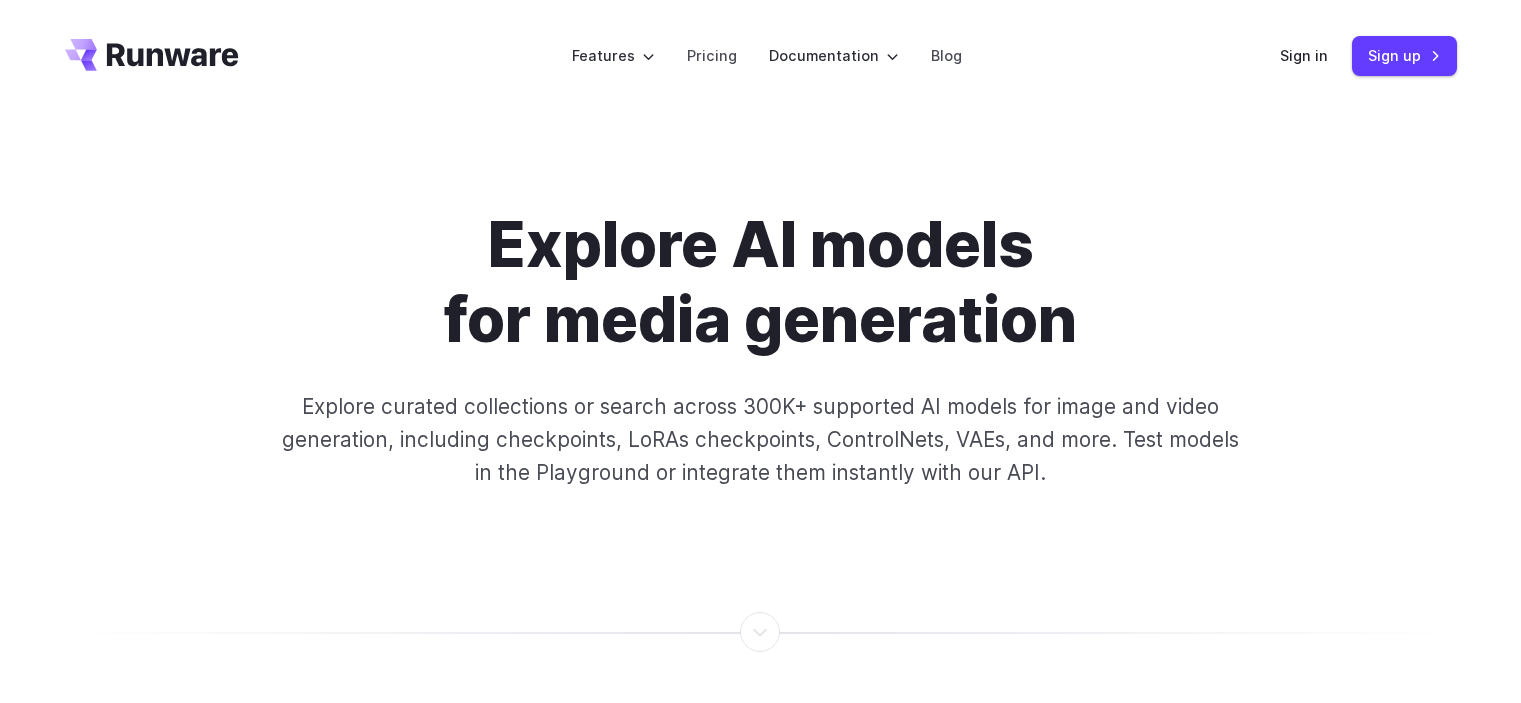 scroll, scrollTop: 0, scrollLeft: 0, axis: both 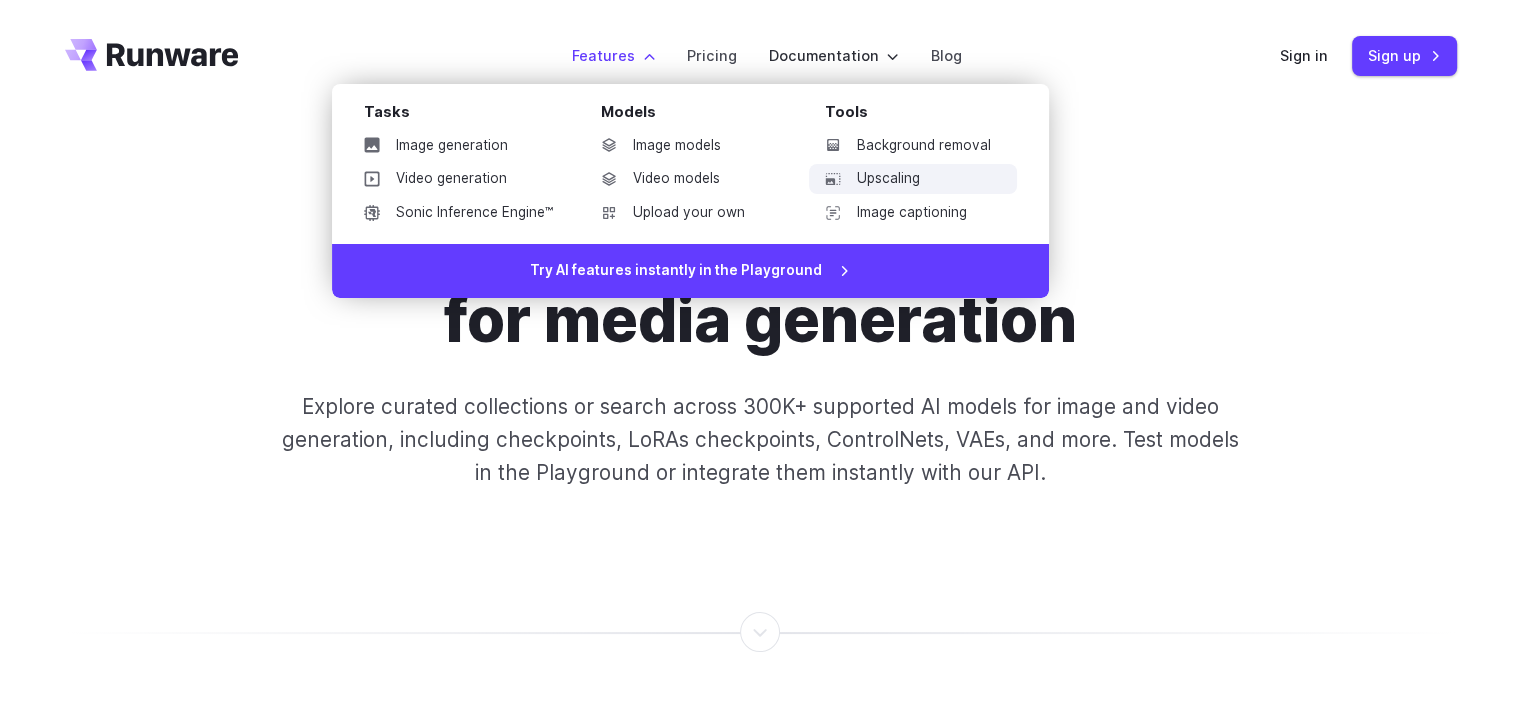 click on "Upscaling" at bounding box center [913, 179] 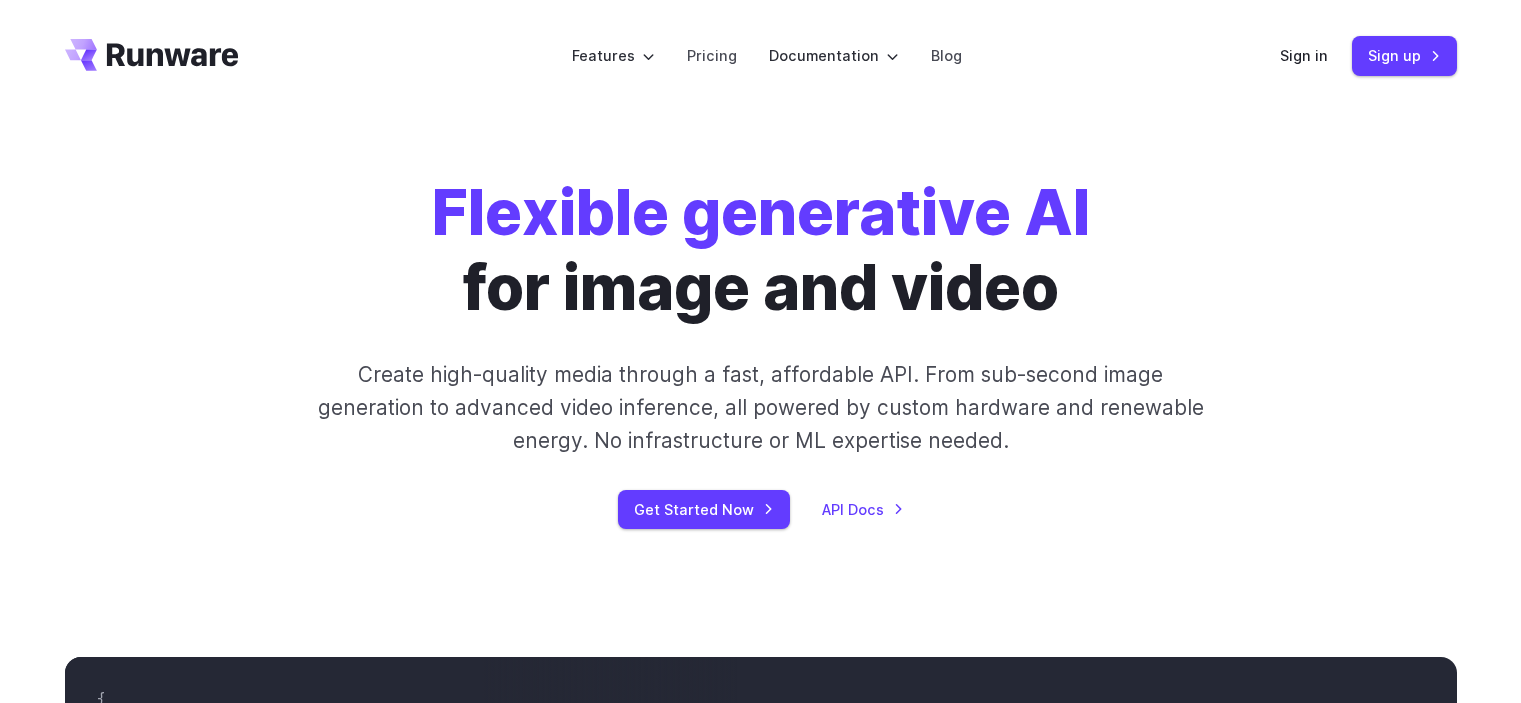 scroll, scrollTop: 192, scrollLeft: 0, axis: vertical 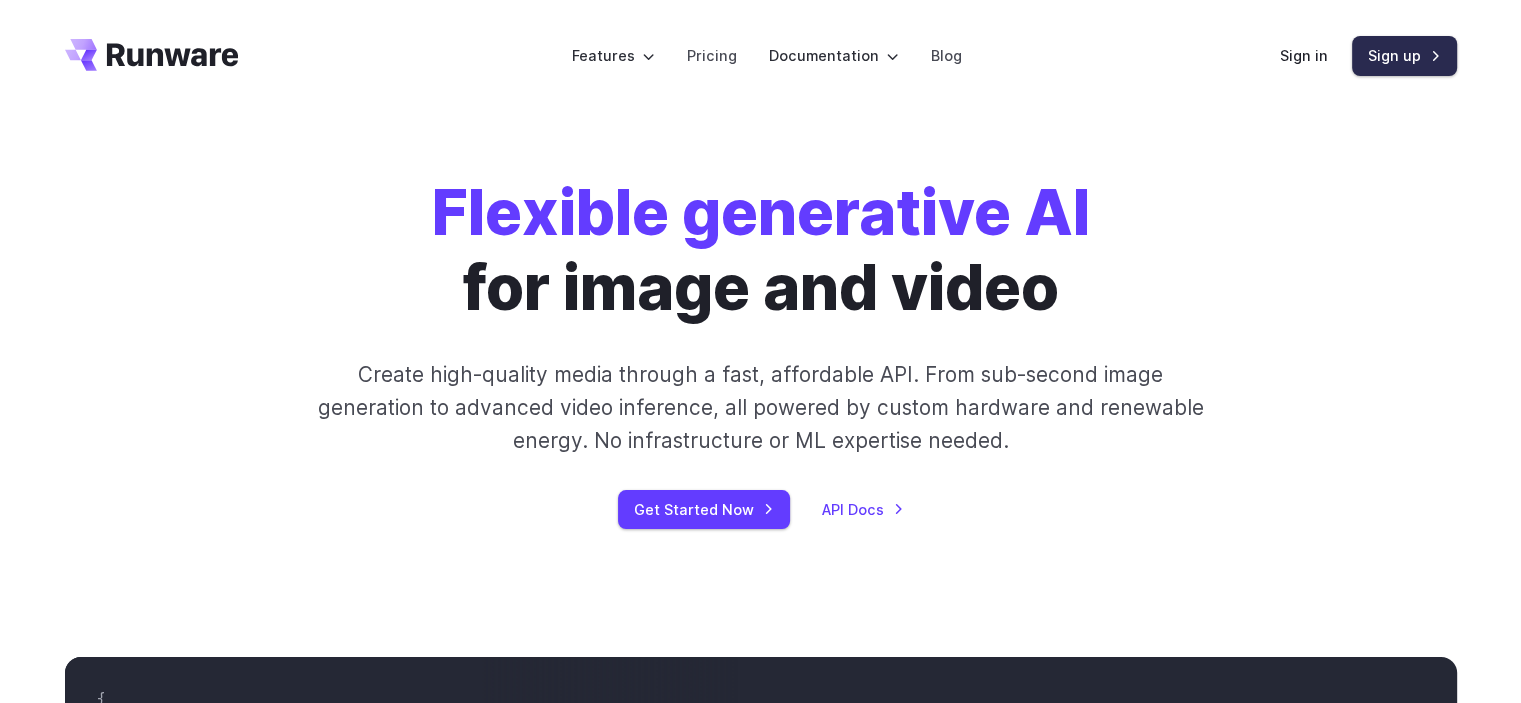 click on "Sign up" at bounding box center [1404, 55] 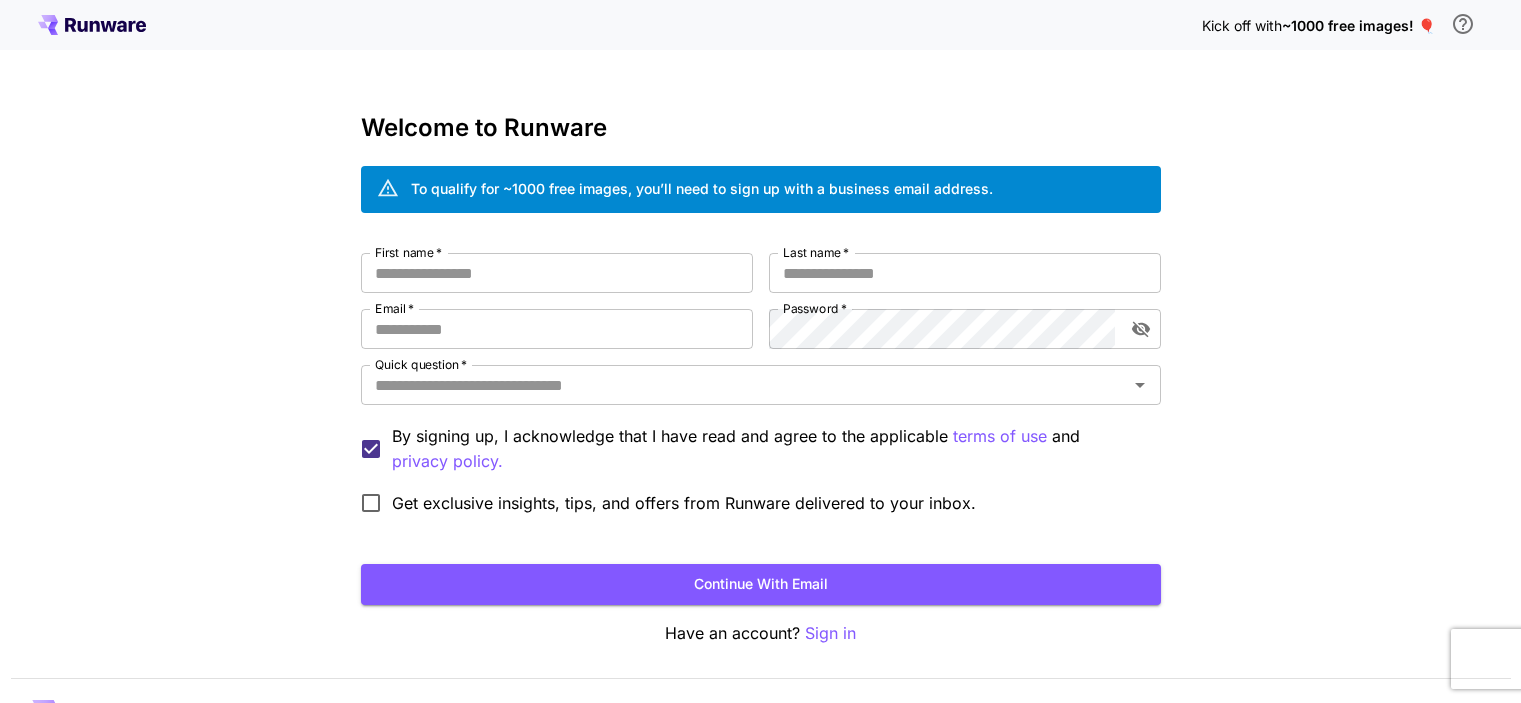 scroll, scrollTop: 0, scrollLeft: 0, axis: both 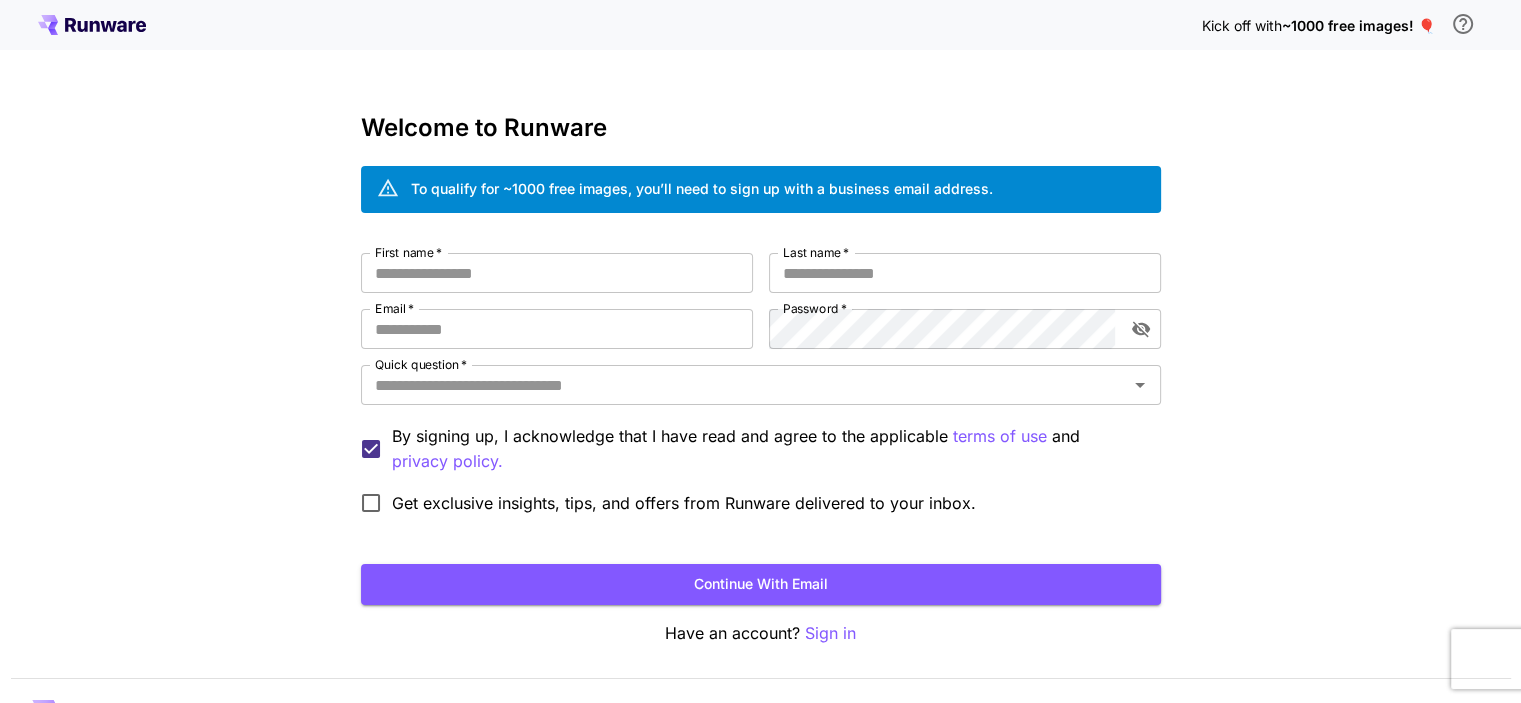 click 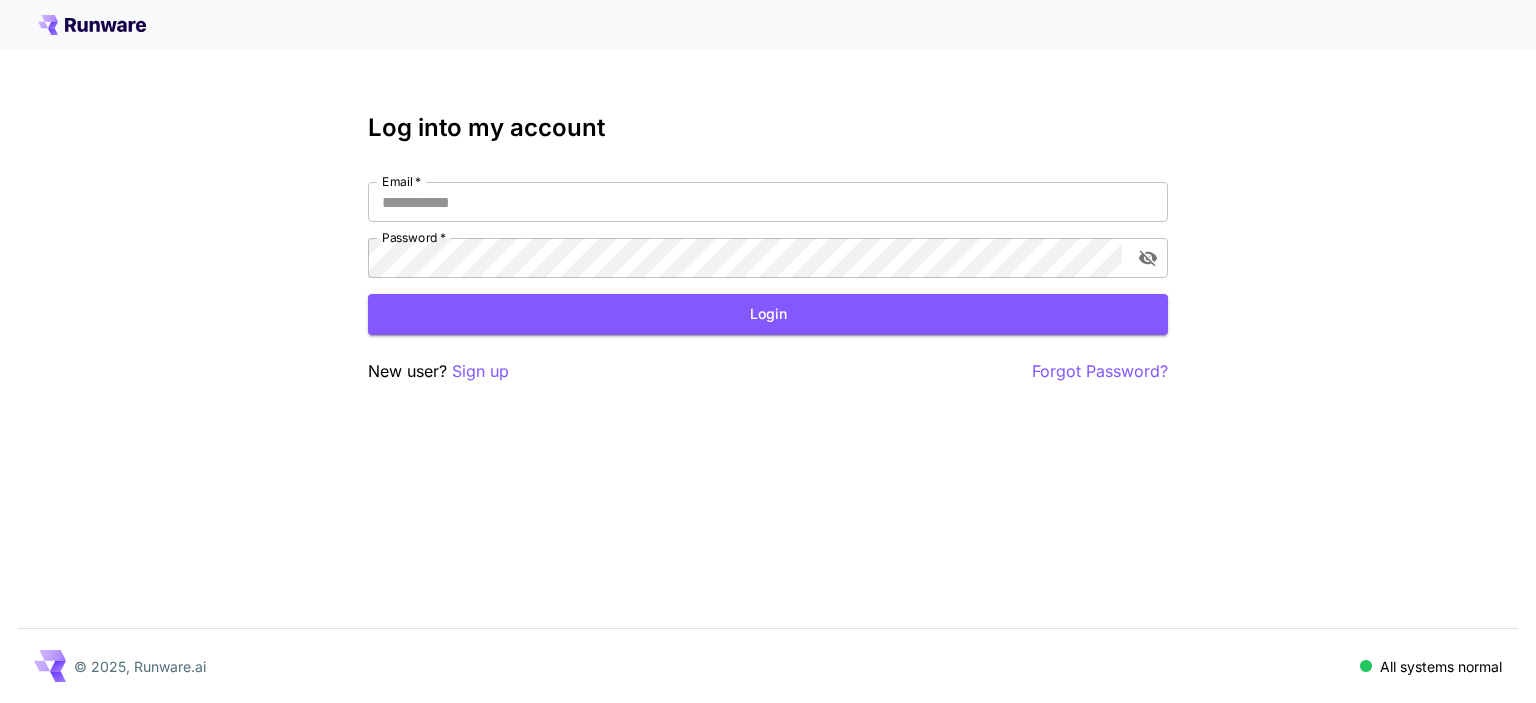 click 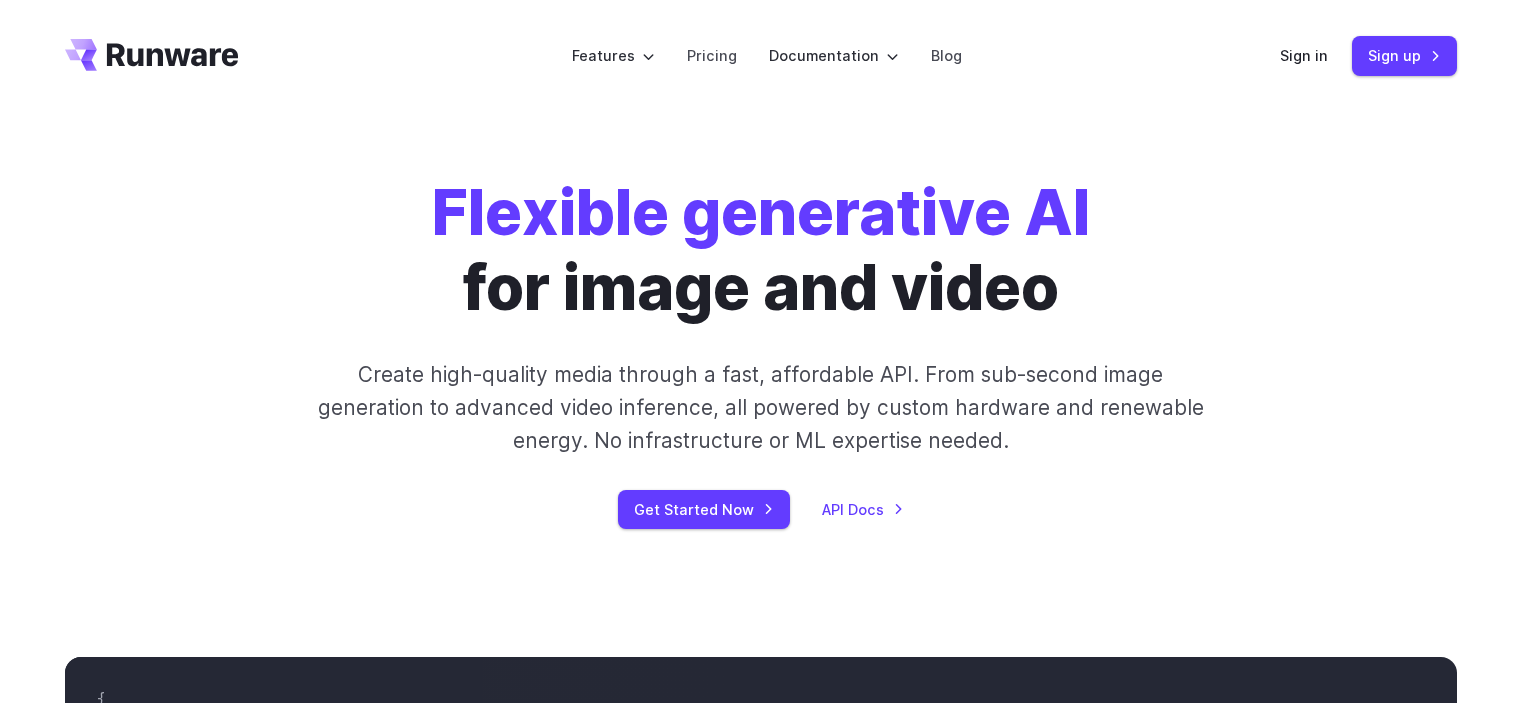 scroll, scrollTop: 0, scrollLeft: 0, axis: both 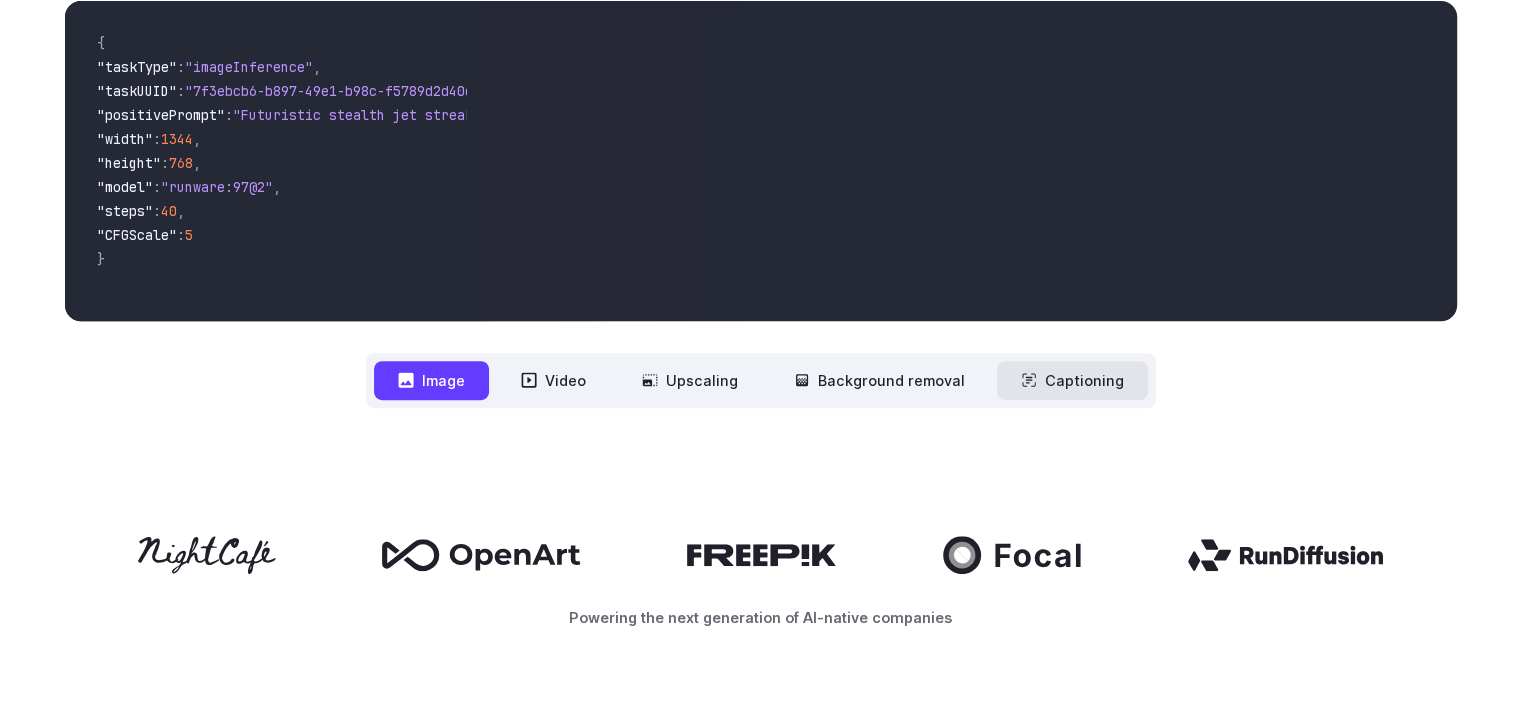 click on "Captioning" at bounding box center (1072, 380) 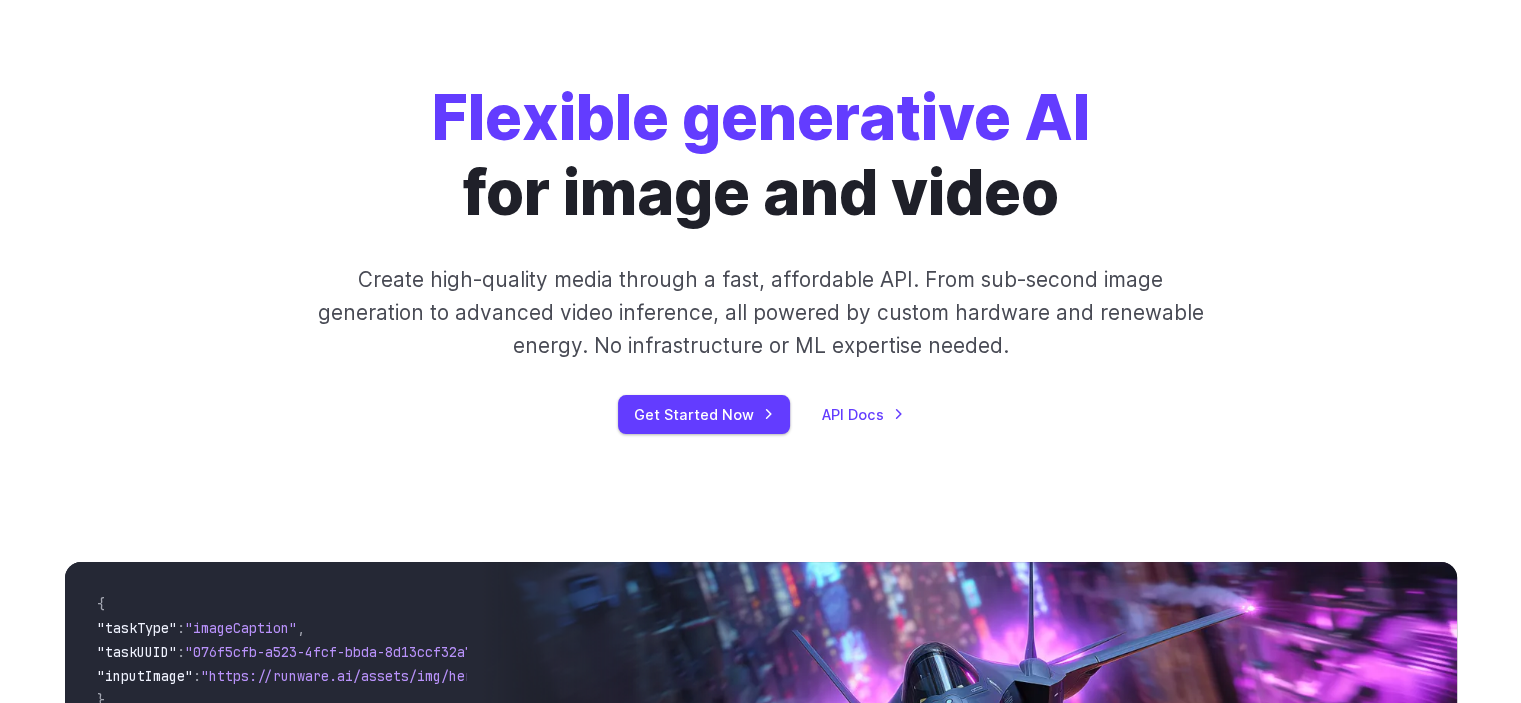 scroll, scrollTop: 0, scrollLeft: 0, axis: both 